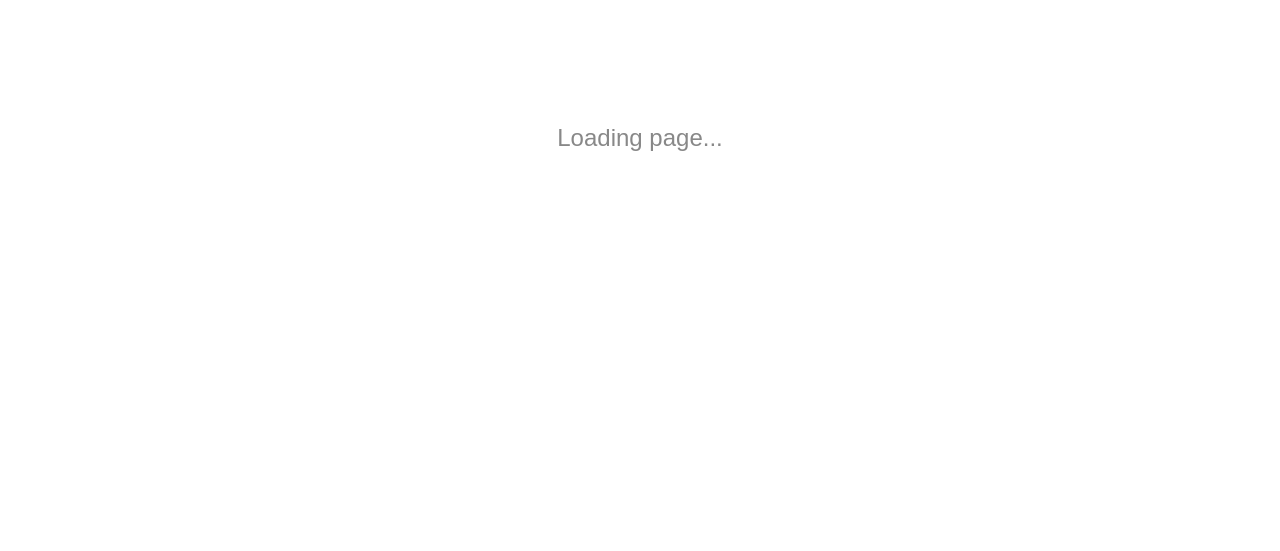 scroll, scrollTop: 0, scrollLeft: 0, axis: both 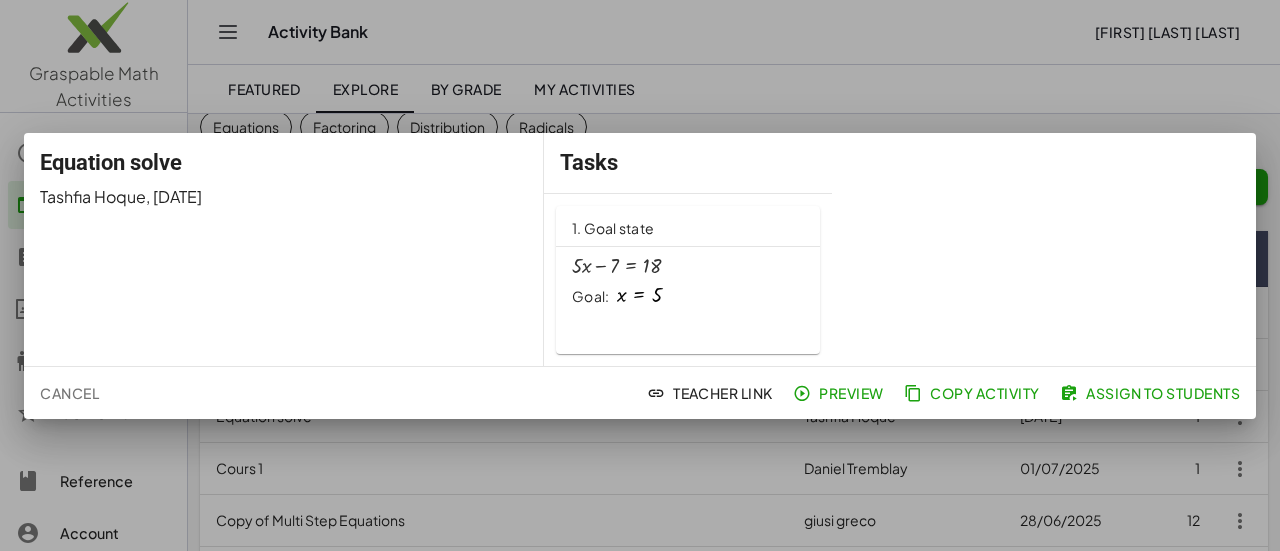 click at bounding box center [640, 275] 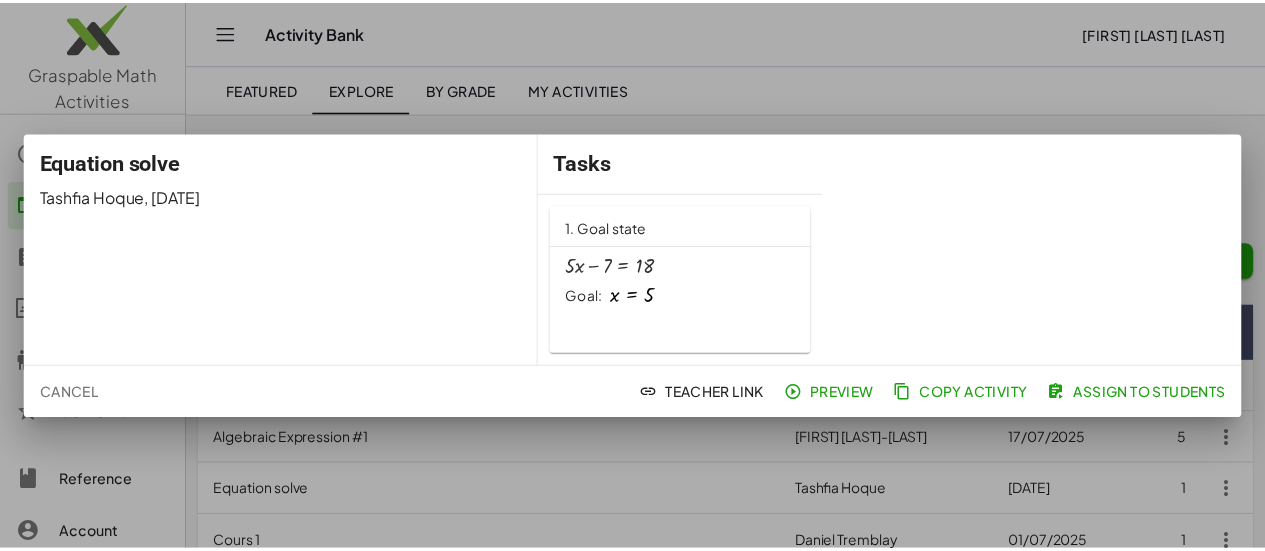 scroll, scrollTop: 74, scrollLeft: 0, axis: vertical 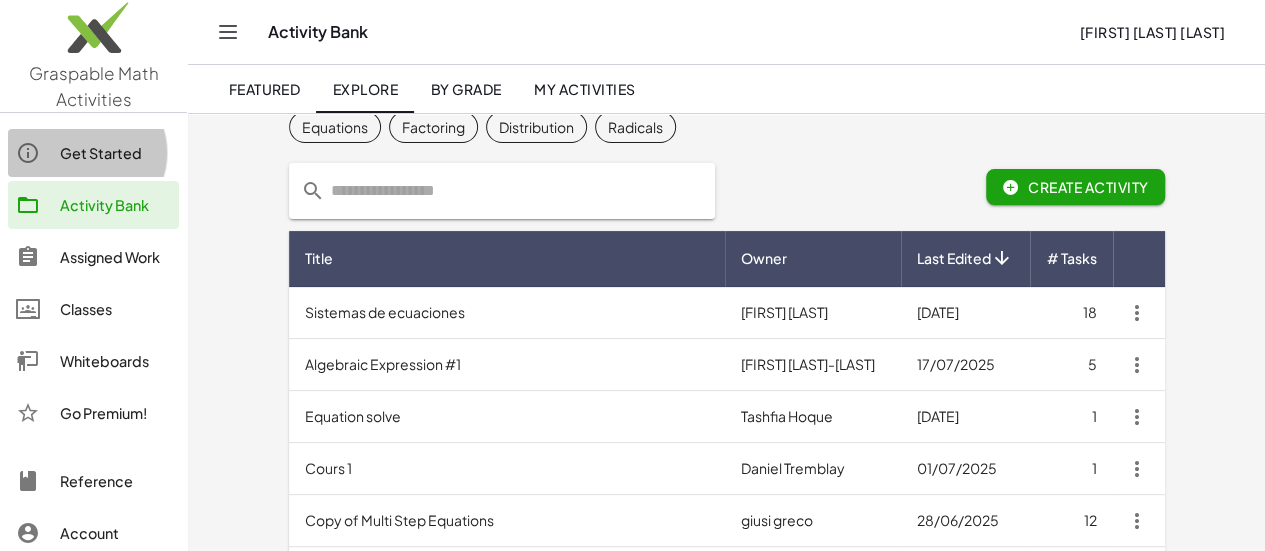 click on "Get Started" 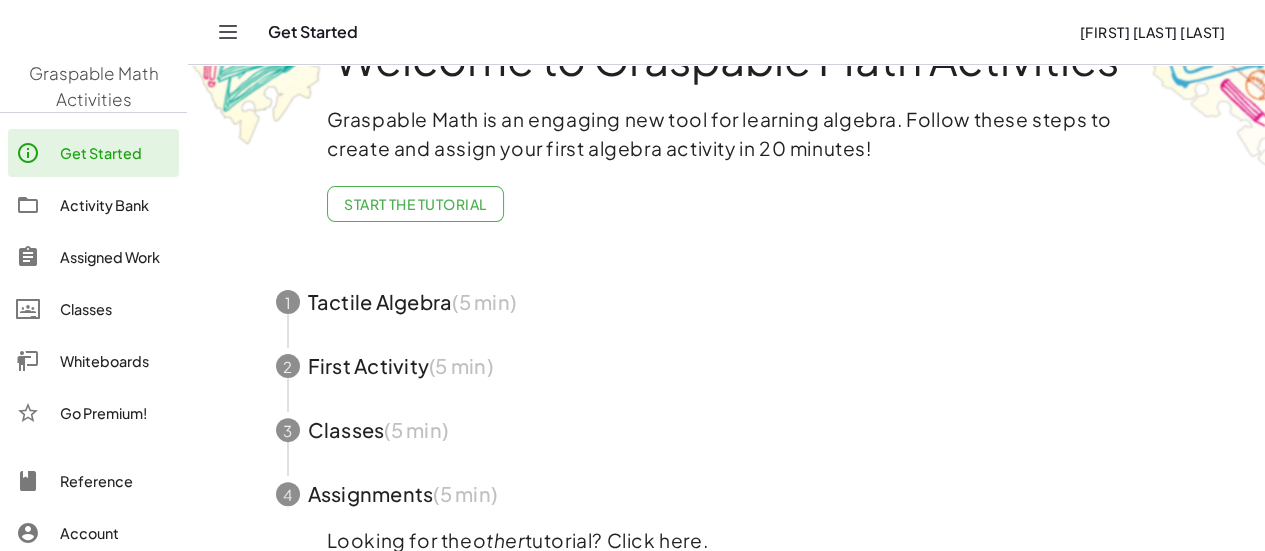 scroll, scrollTop: 0, scrollLeft: 0, axis: both 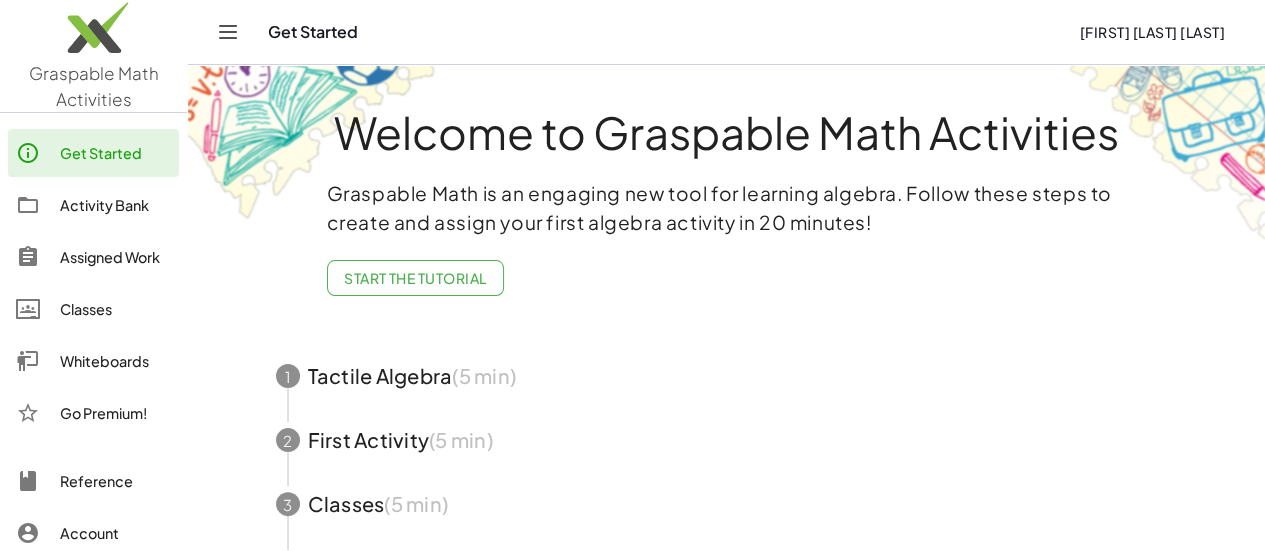 click 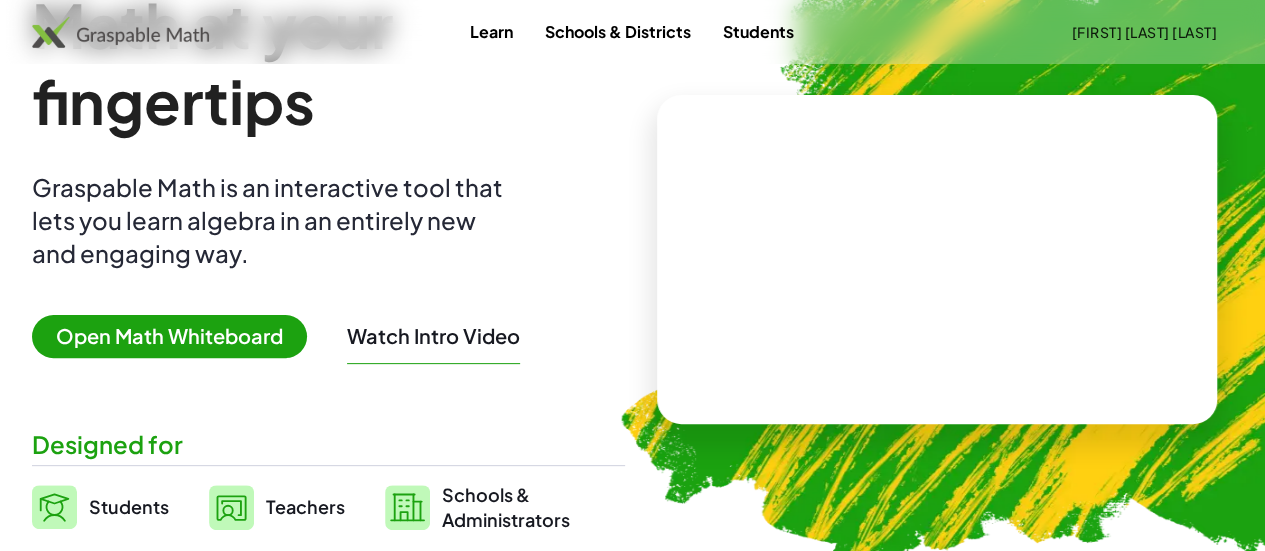 scroll, scrollTop: 124, scrollLeft: 0, axis: vertical 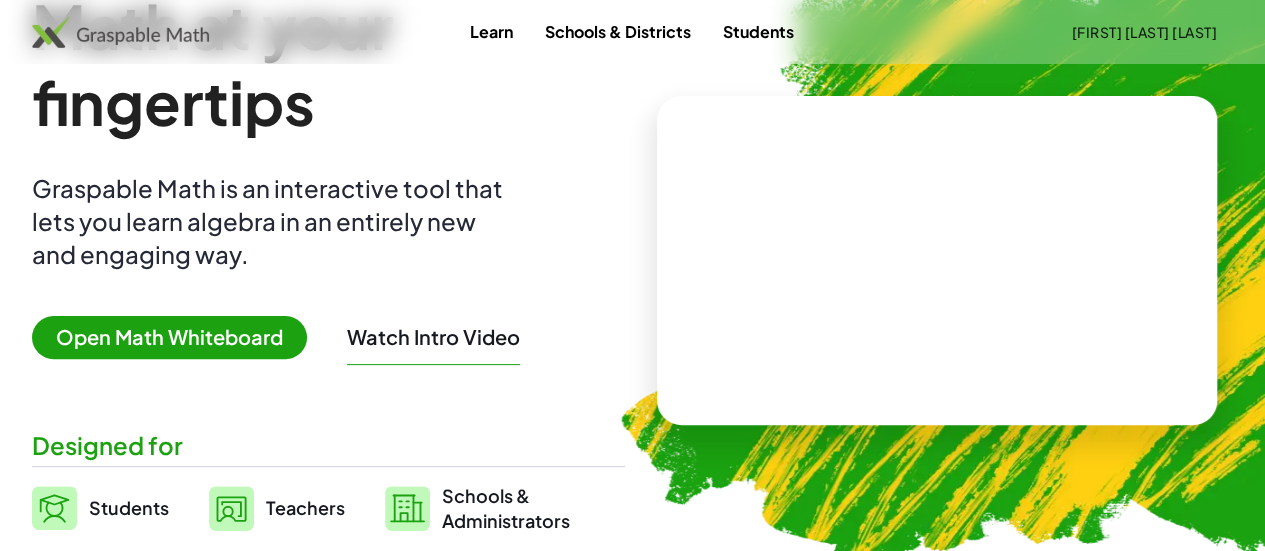 click on "Open Math Whiteboard" at bounding box center [169, 337] 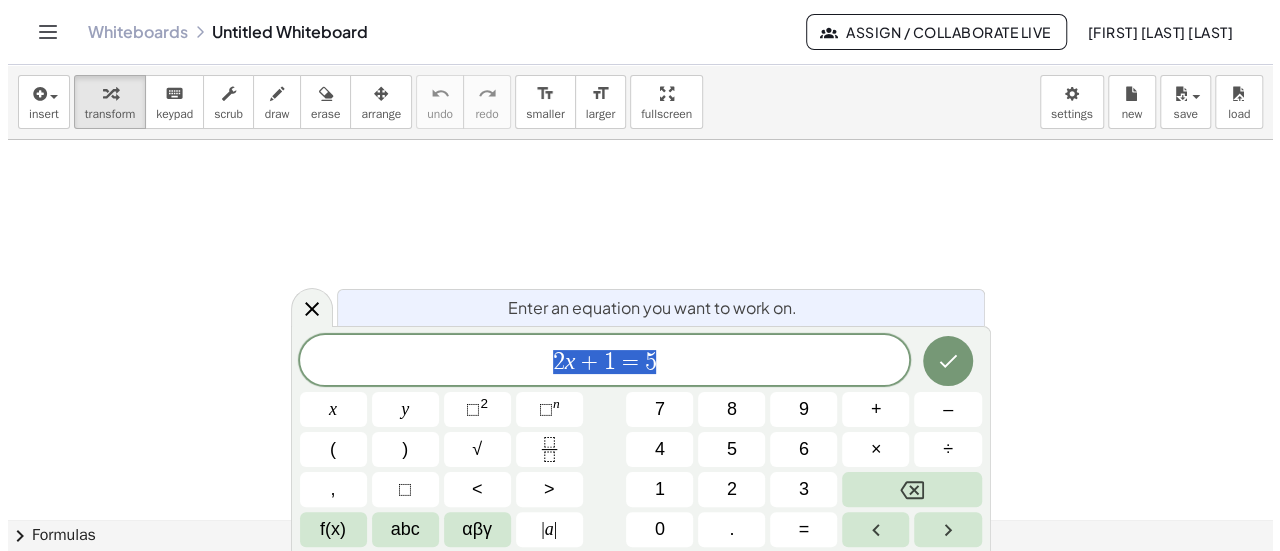 scroll, scrollTop: 0, scrollLeft: 0, axis: both 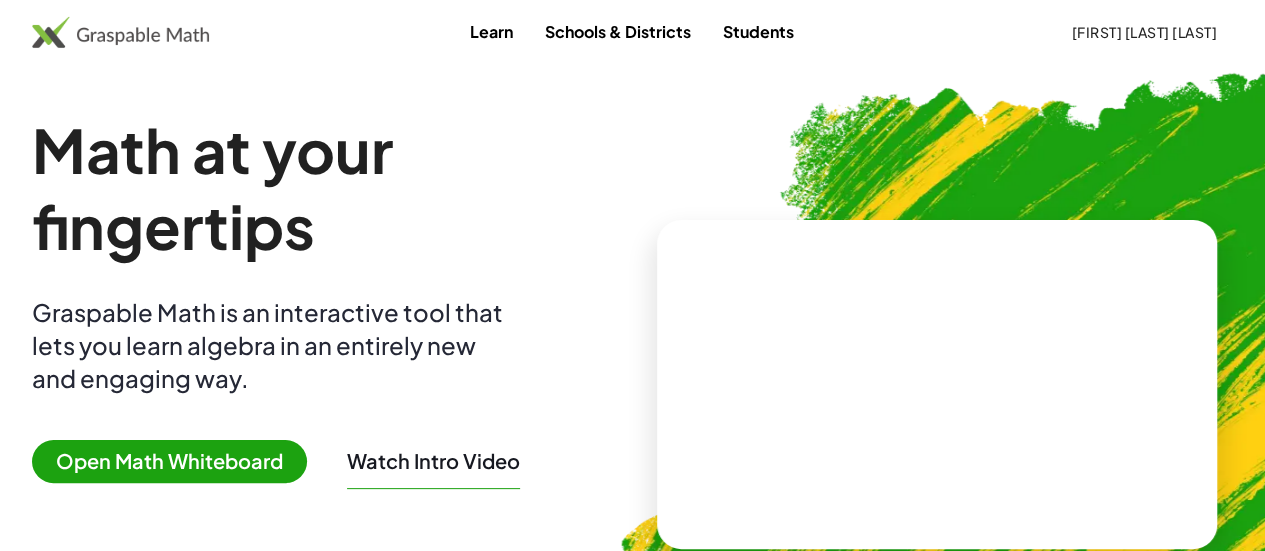 click on "Math at your fingertips" at bounding box center [328, 188] 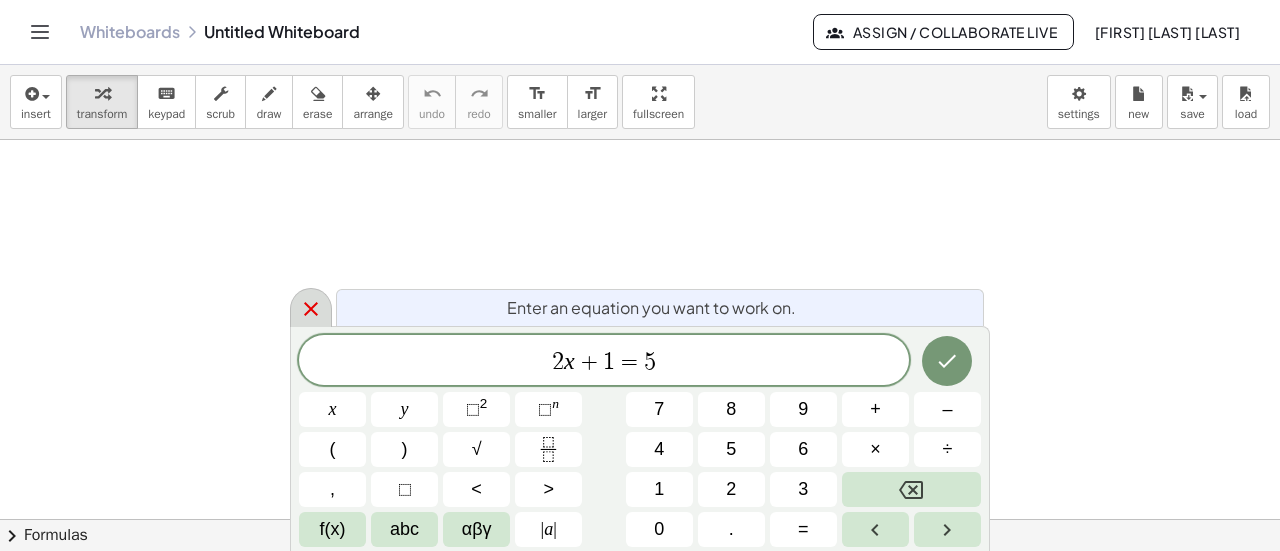click 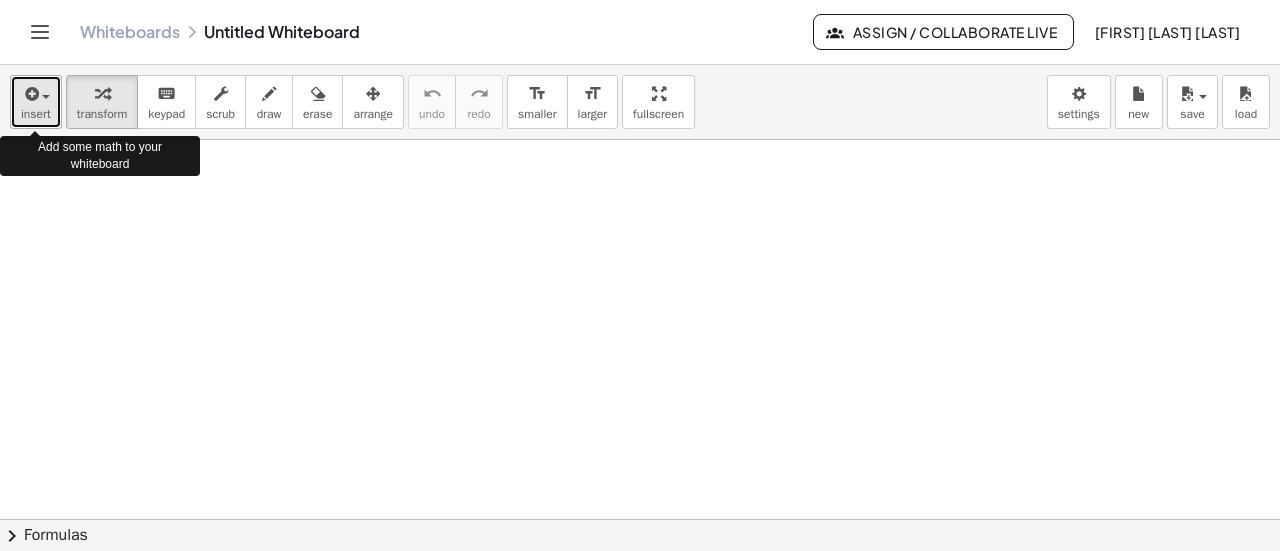 click at bounding box center (30, 94) 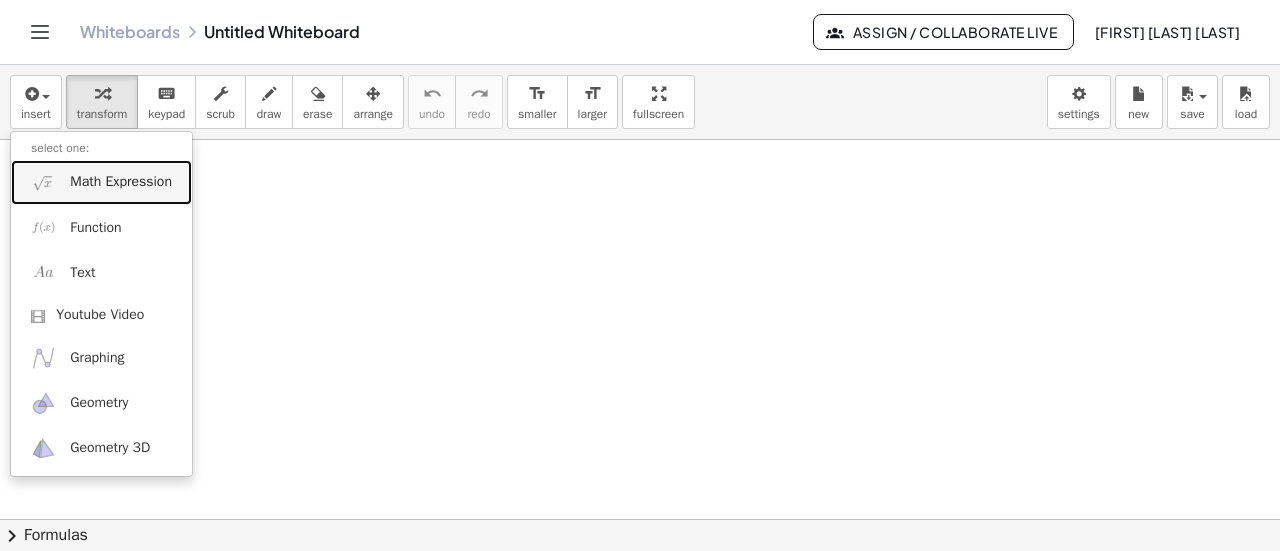 click on "Math Expression" at bounding box center (121, 182) 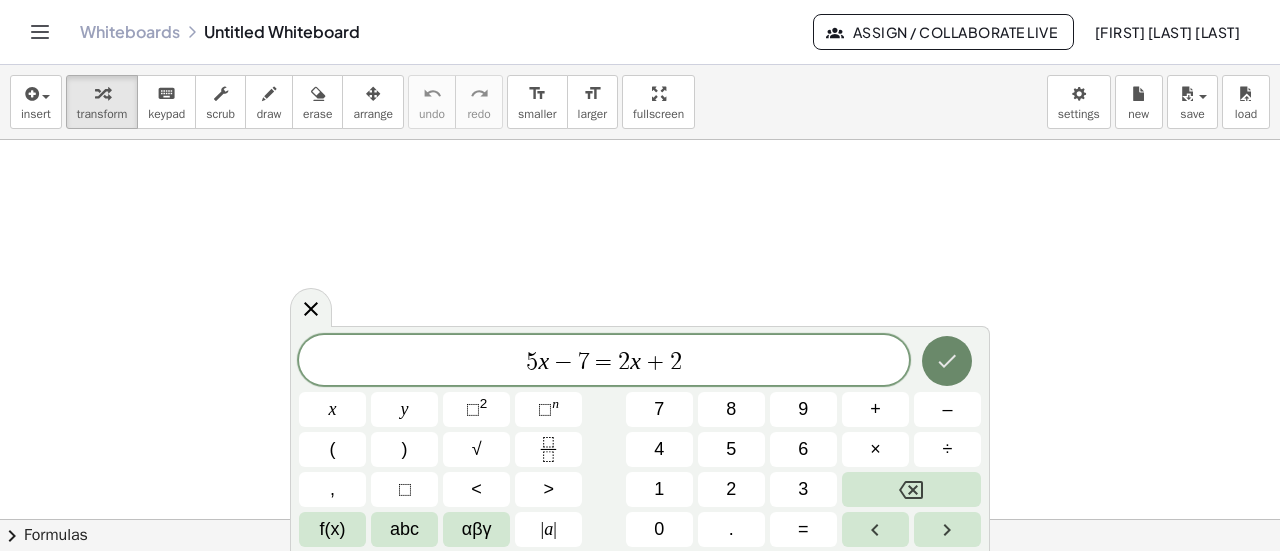 click at bounding box center (947, 361) 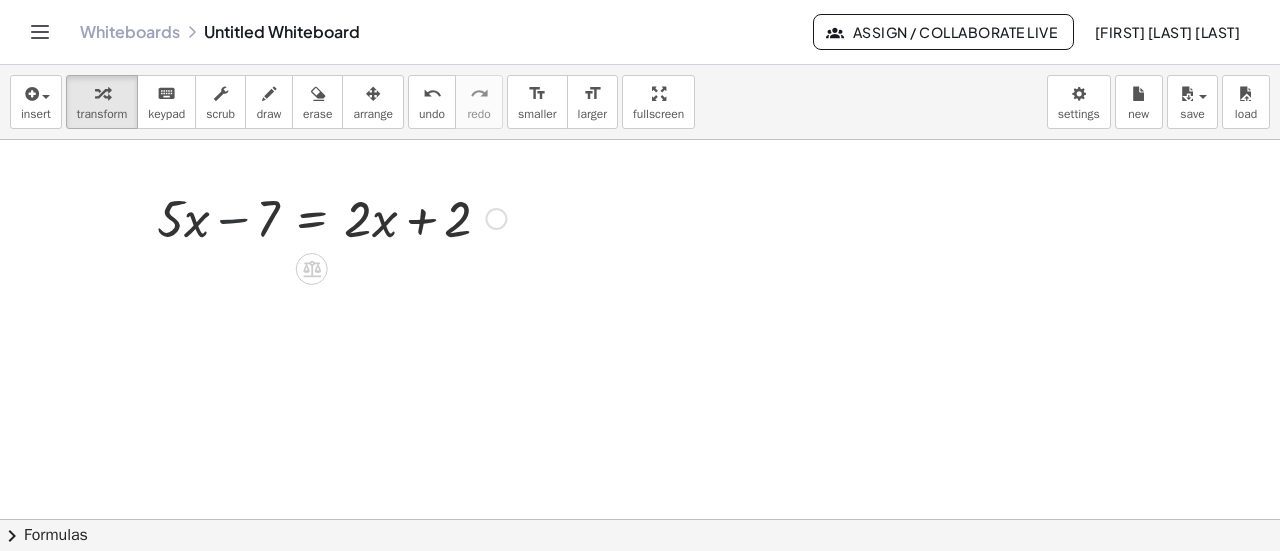 click at bounding box center (331, 217) 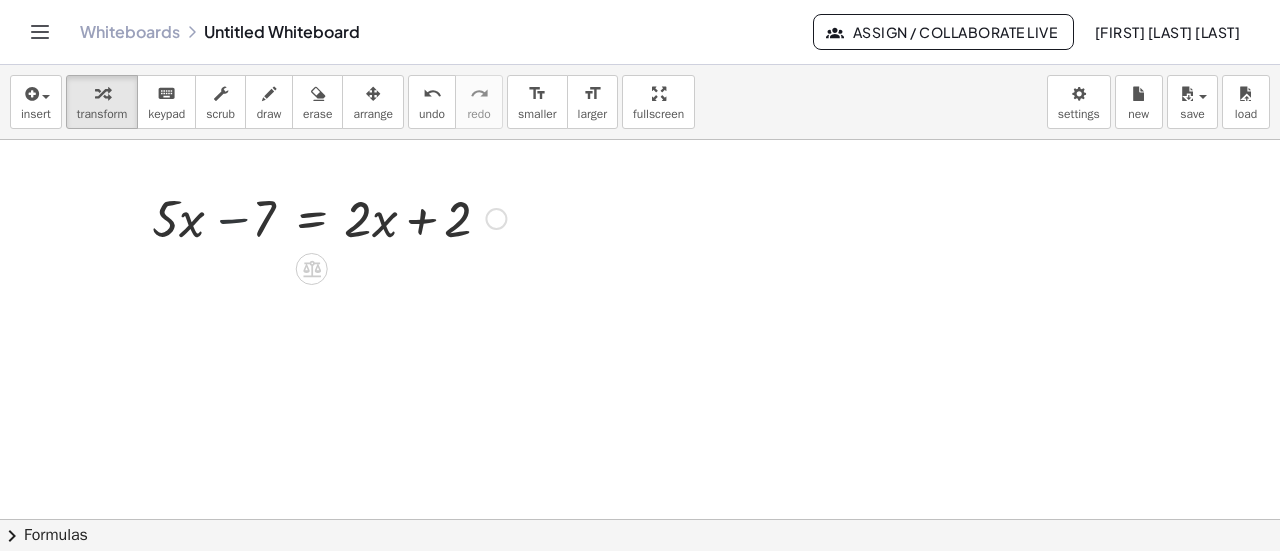 click at bounding box center (331, 217) 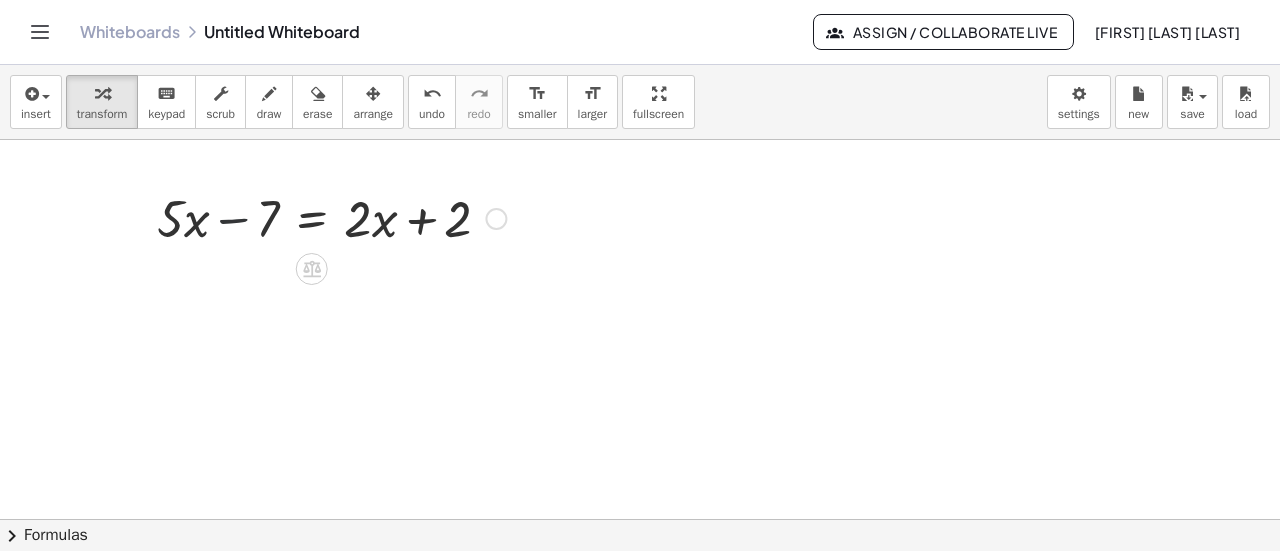 click at bounding box center [331, 217] 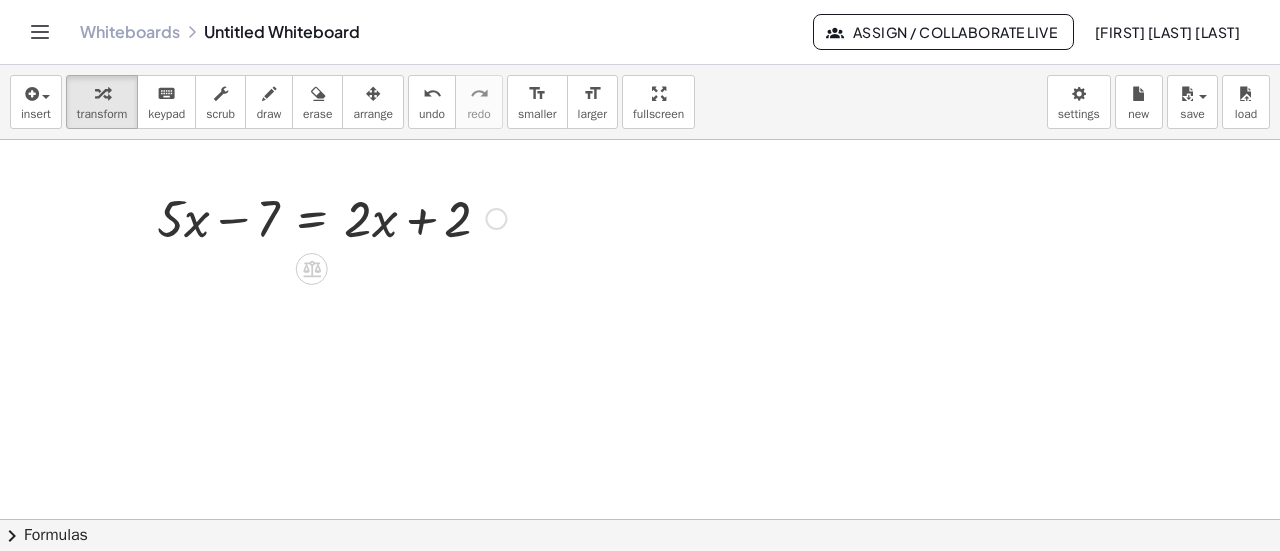 click at bounding box center [331, 217] 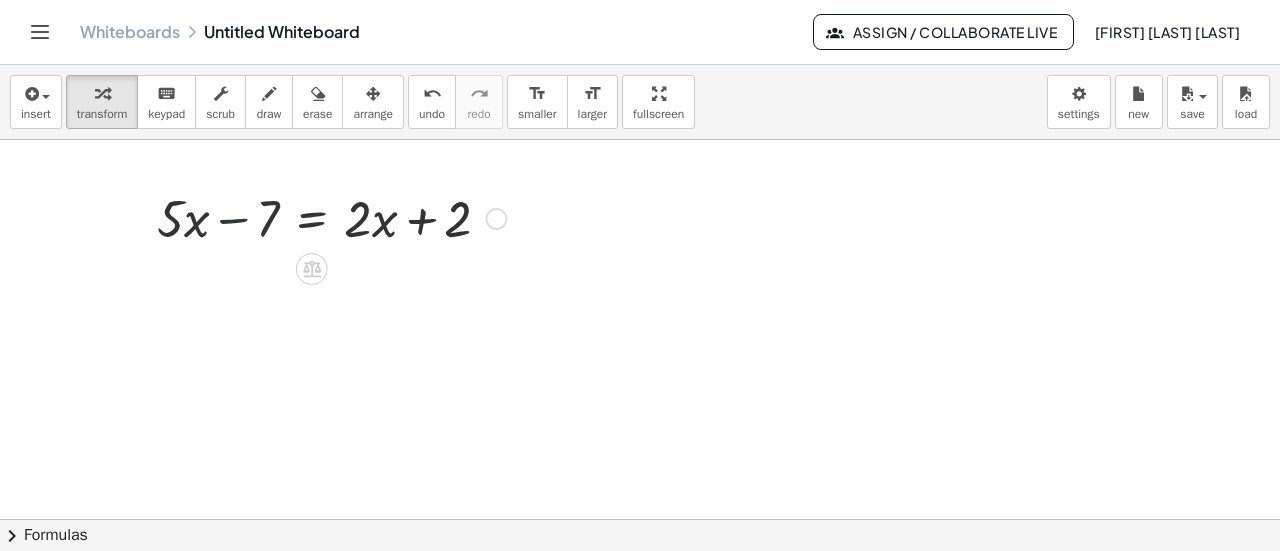click at bounding box center (331, 217) 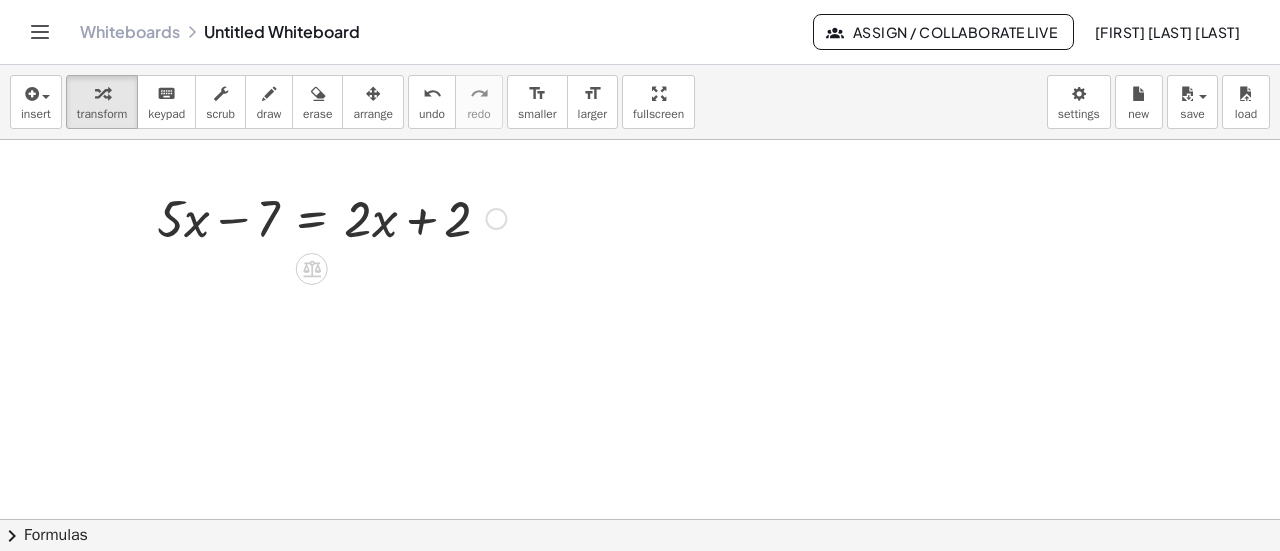 click at bounding box center (331, 217) 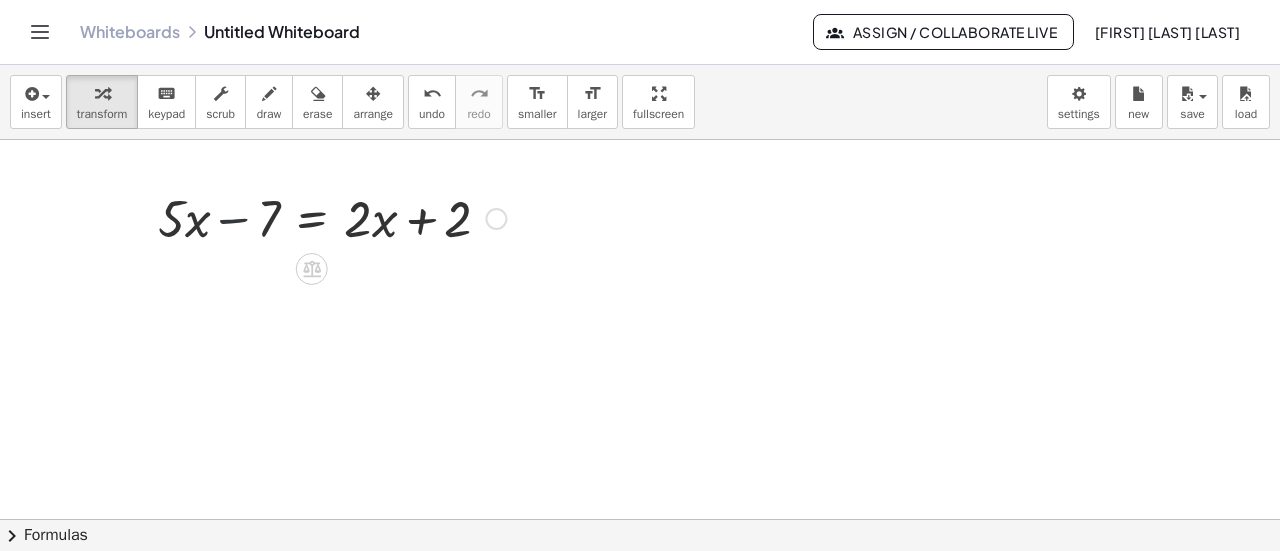 click at bounding box center (331, 217) 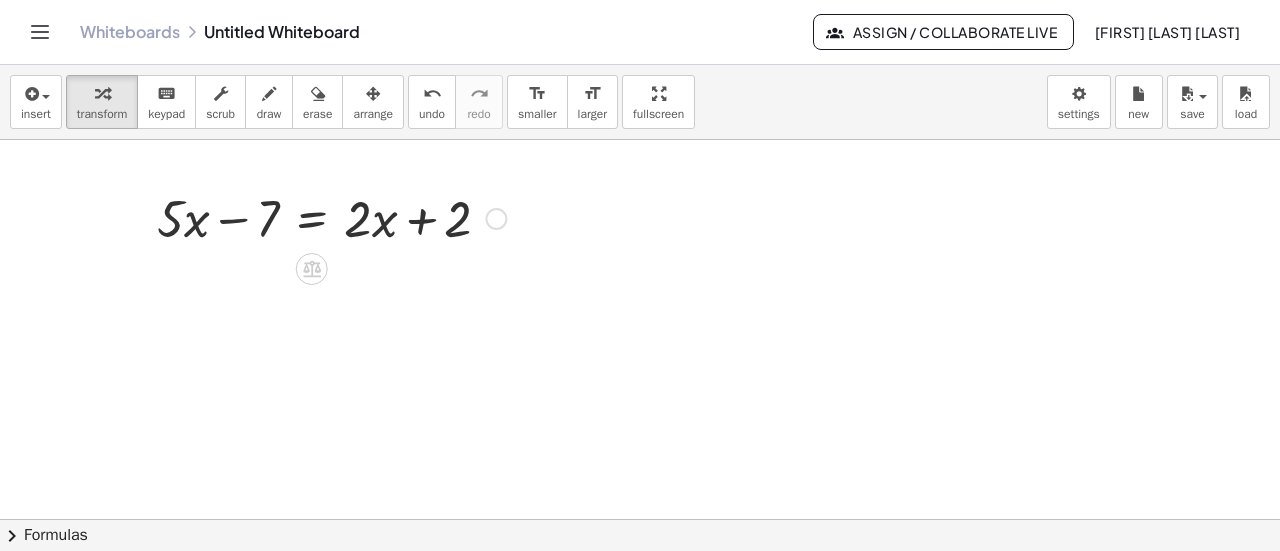 click at bounding box center (331, 217) 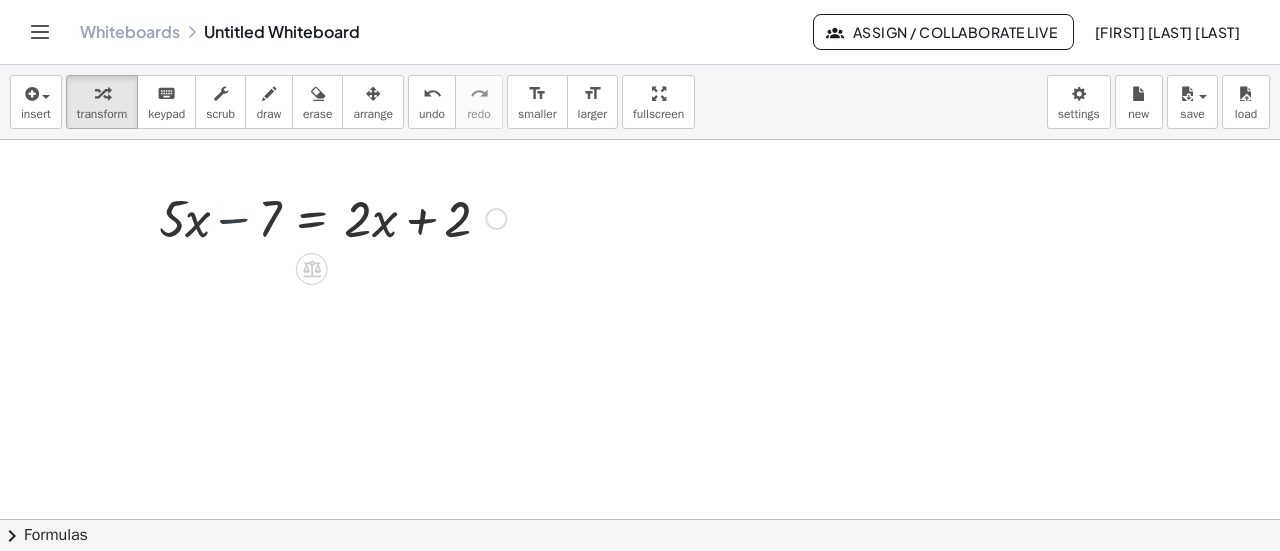click at bounding box center (331, 217) 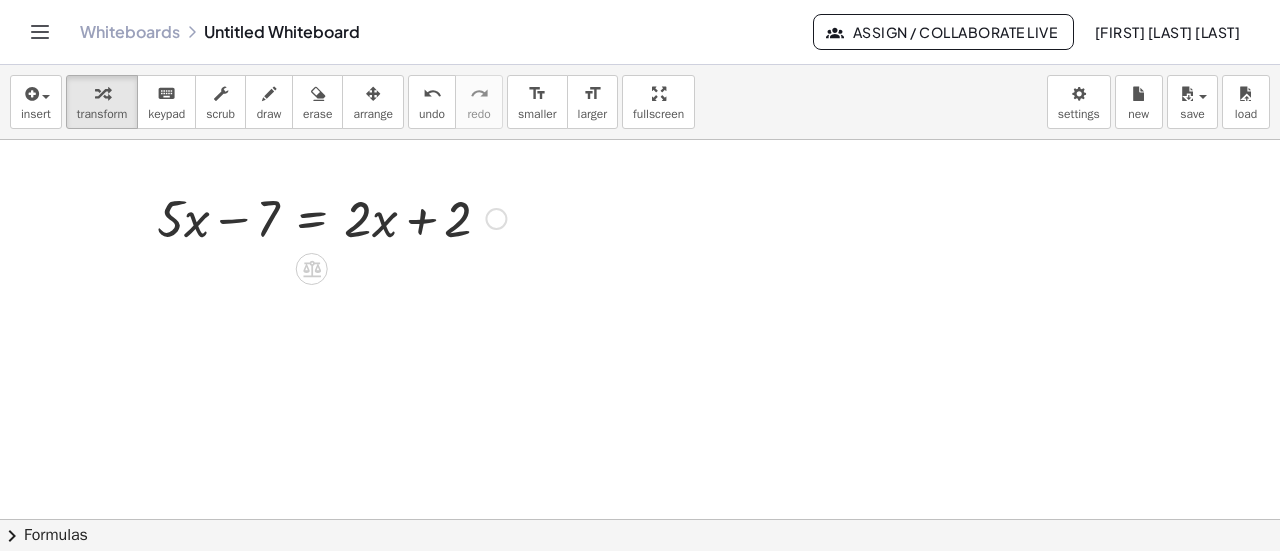 click at bounding box center [331, 217] 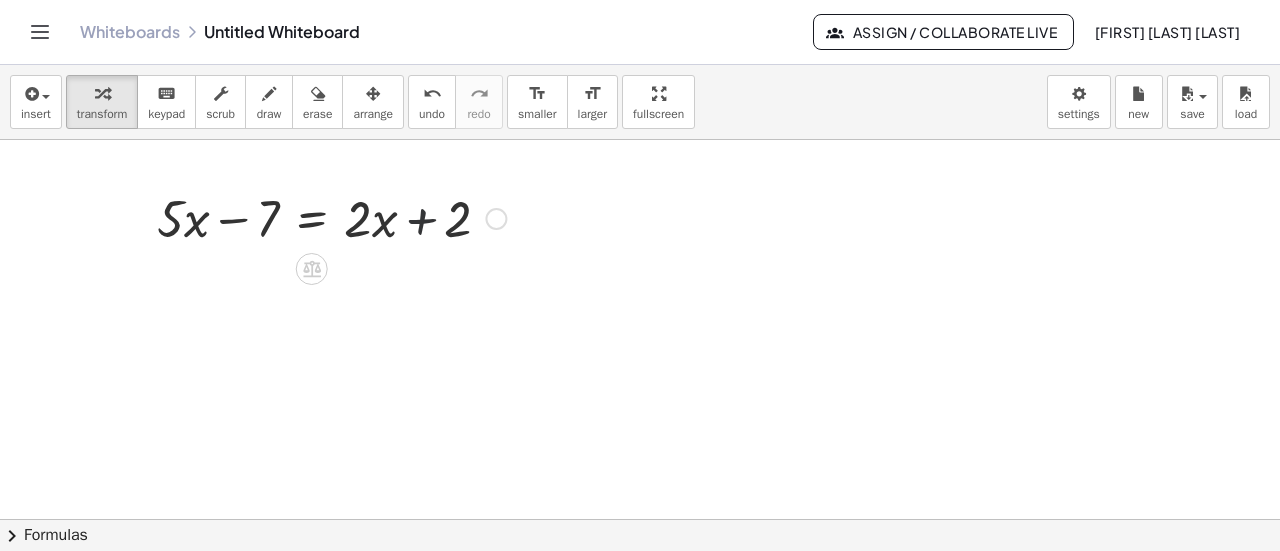 click at bounding box center [331, 217] 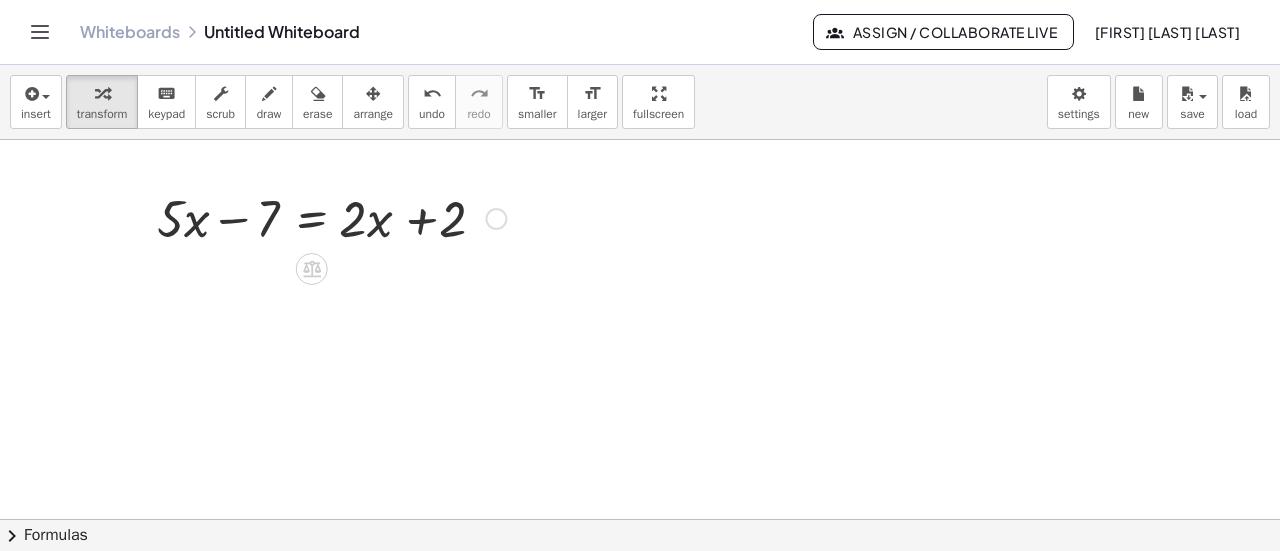 click at bounding box center (331, 217) 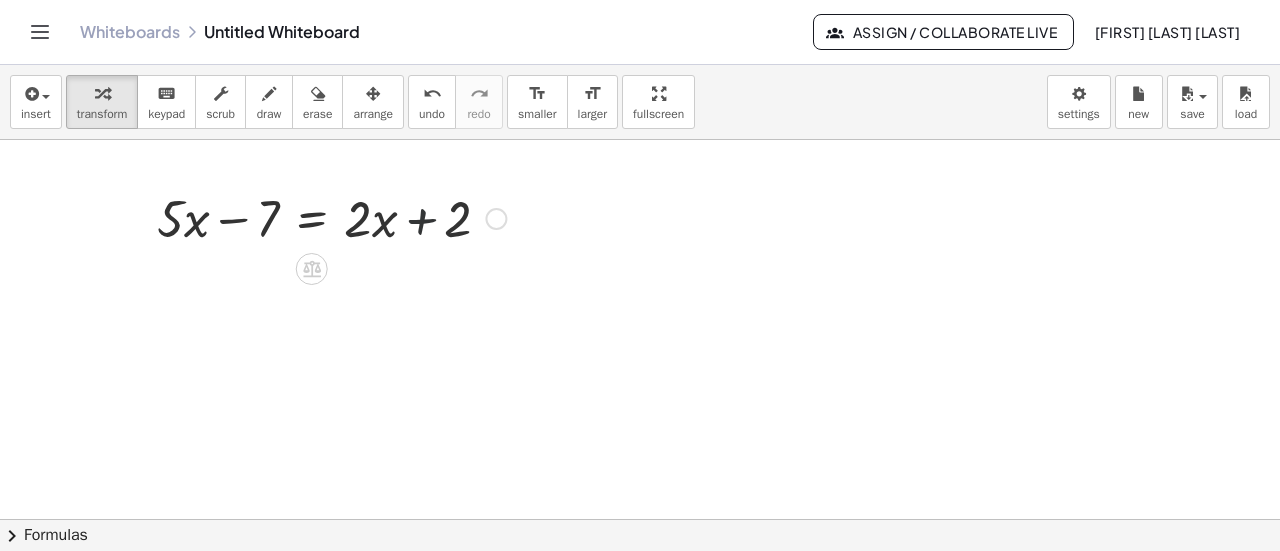 click at bounding box center (331, 217) 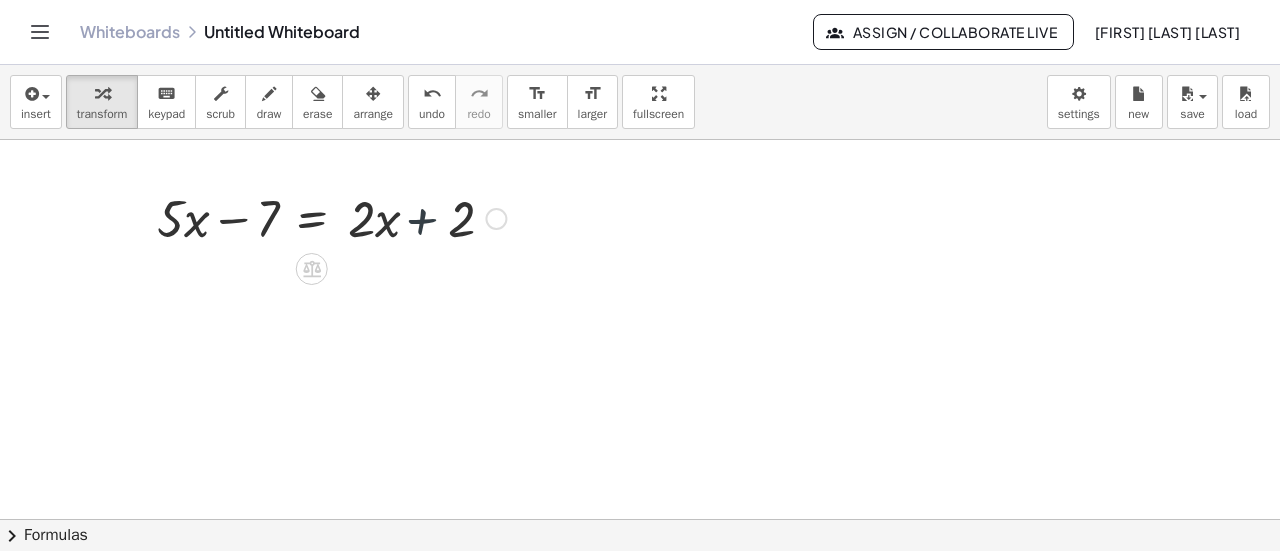 click at bounding box center (331, 217) 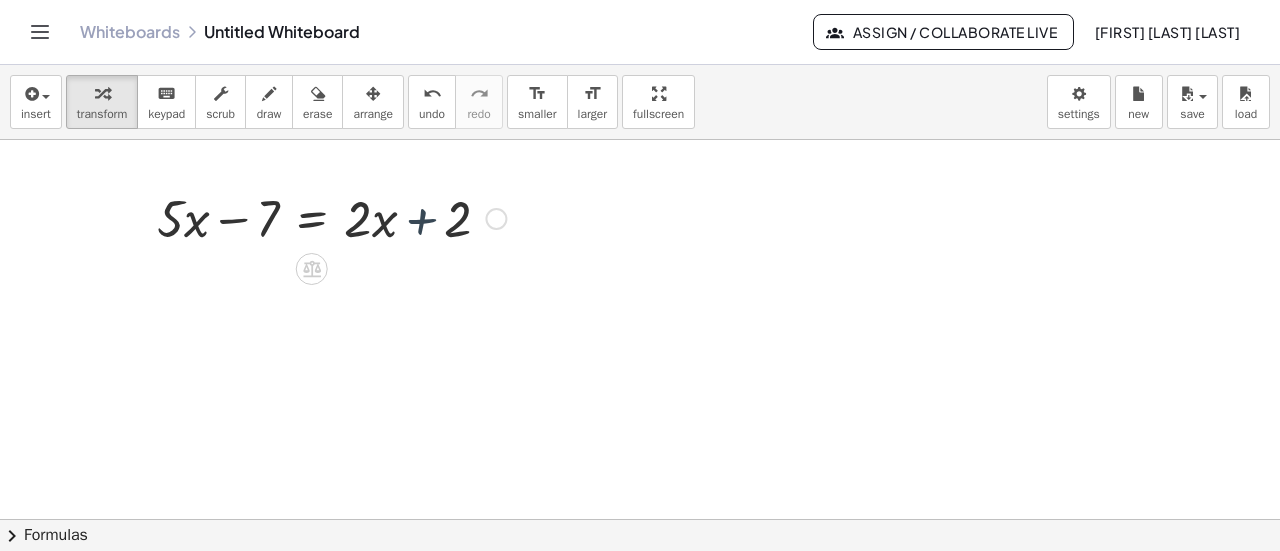 click at bounding box center (331, 217) 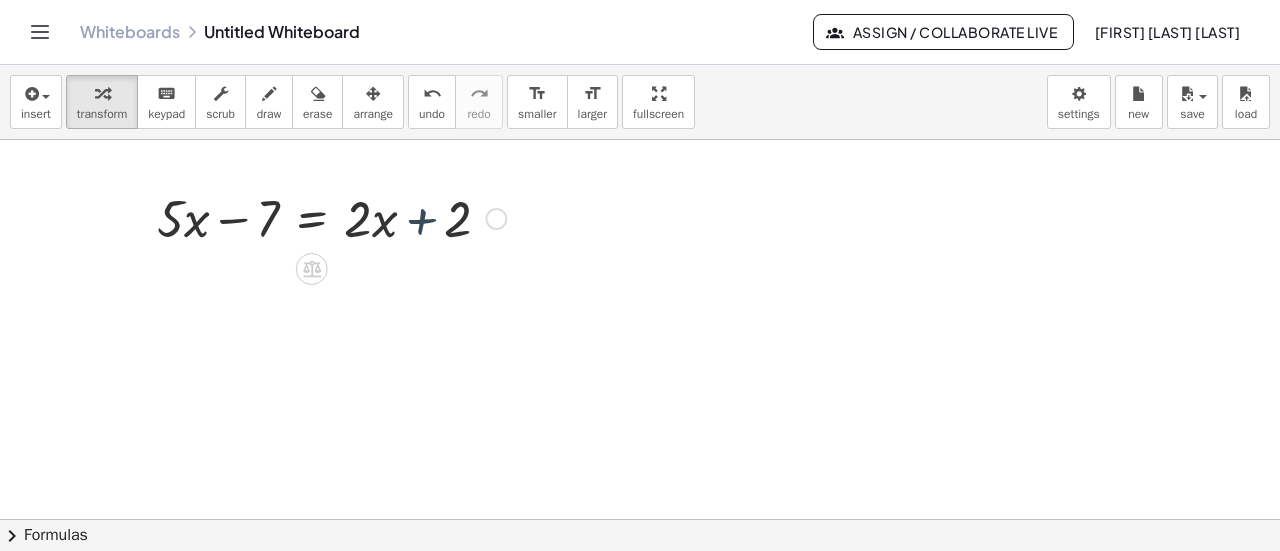 click at bounding box center (331, 217) 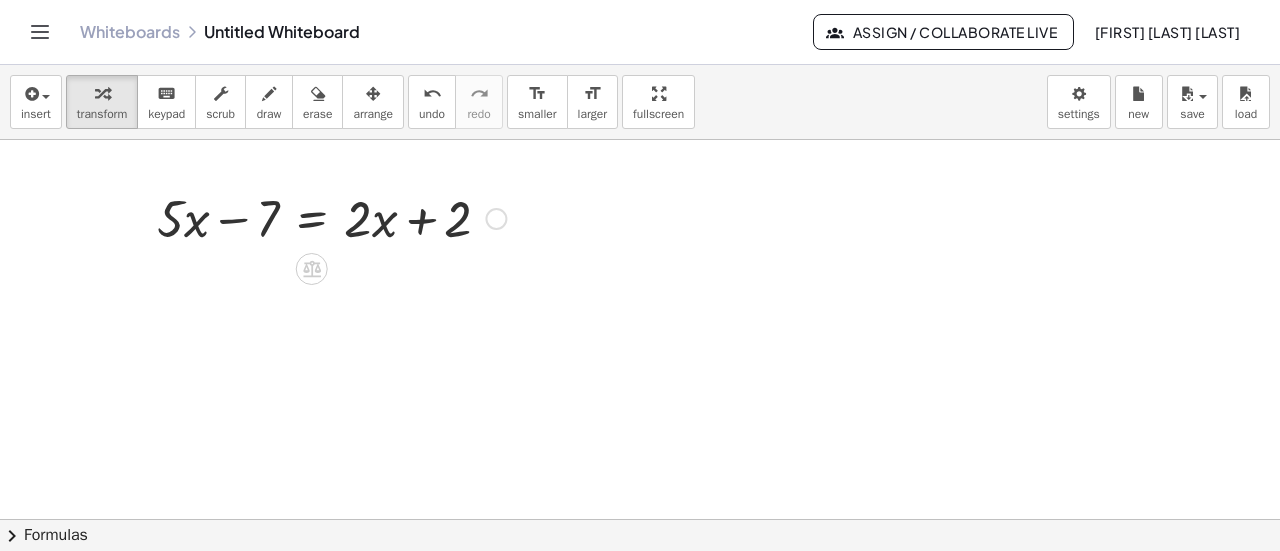 click at bounding box center (331, 217) 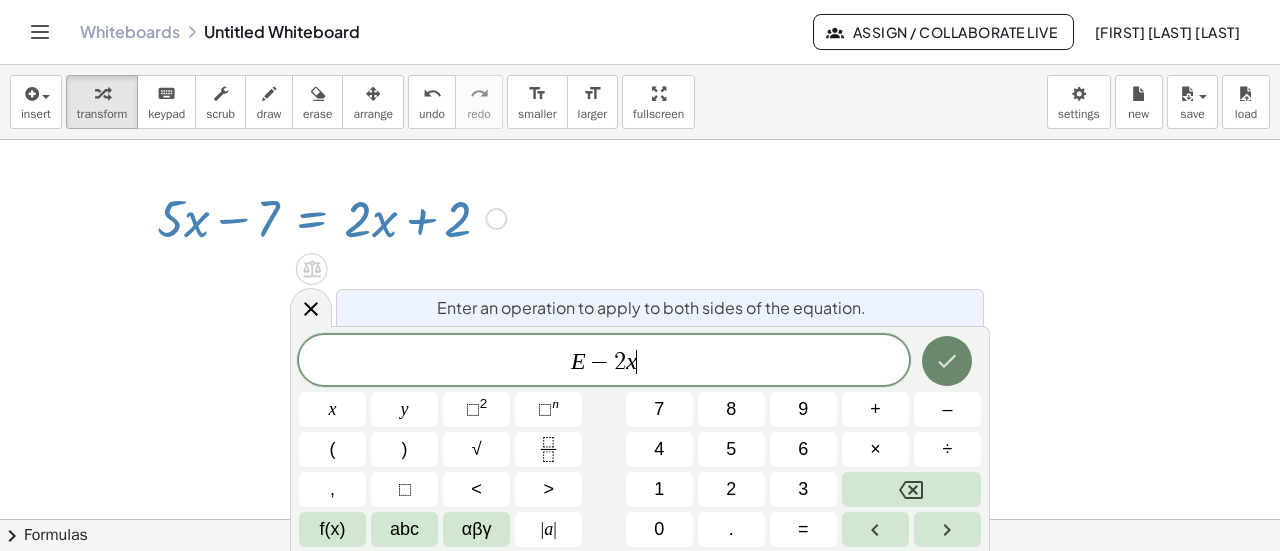 click 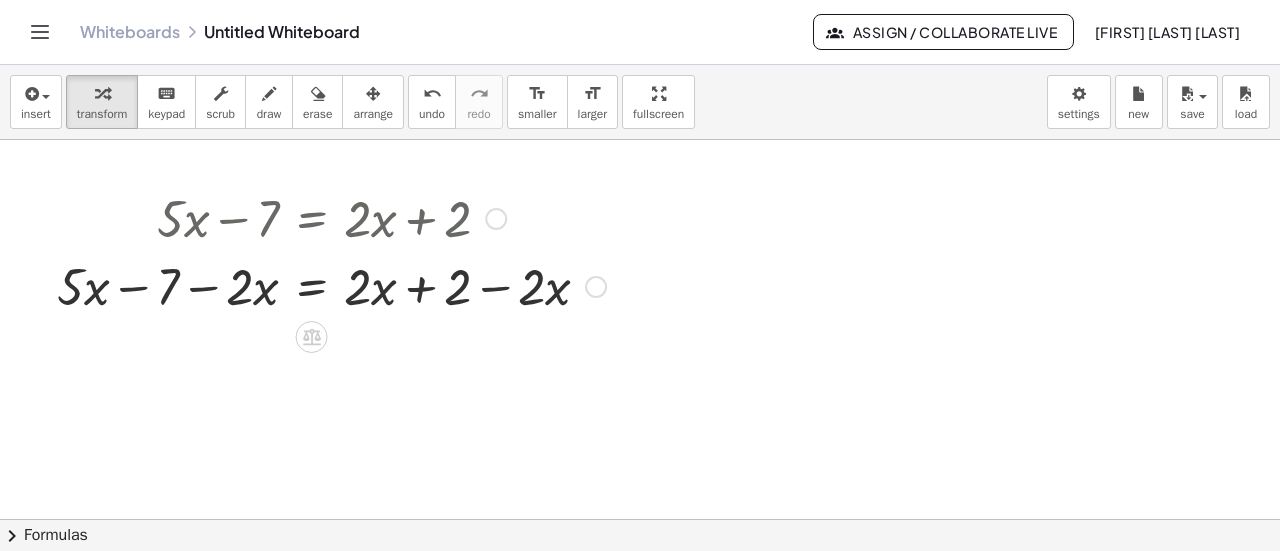 click at bounding box center (331, 285) 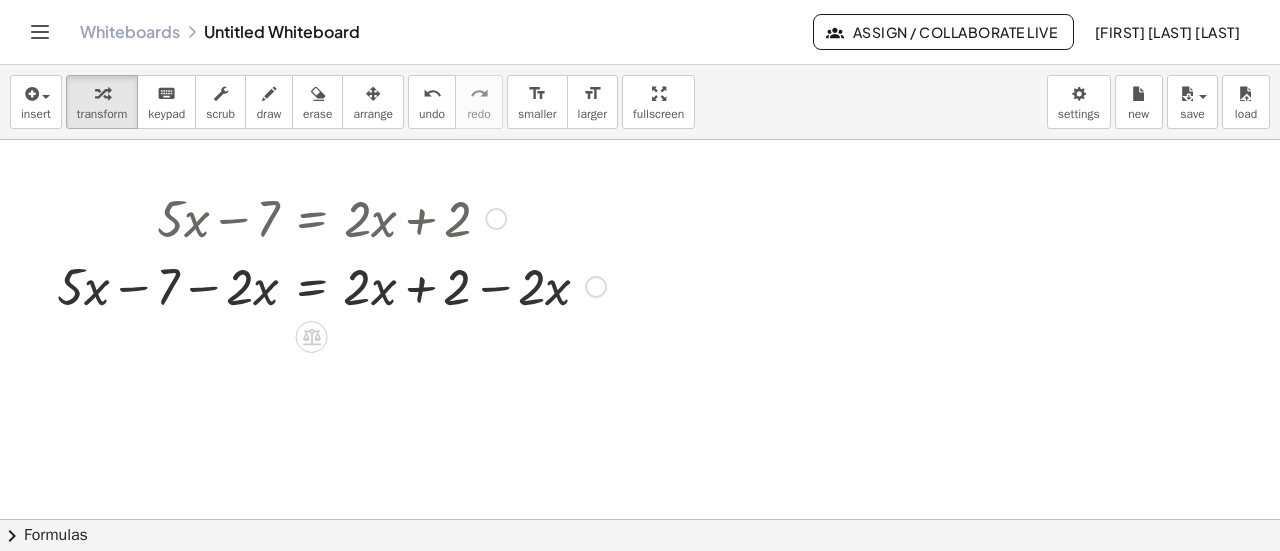 click at bounding box center [331, 285] 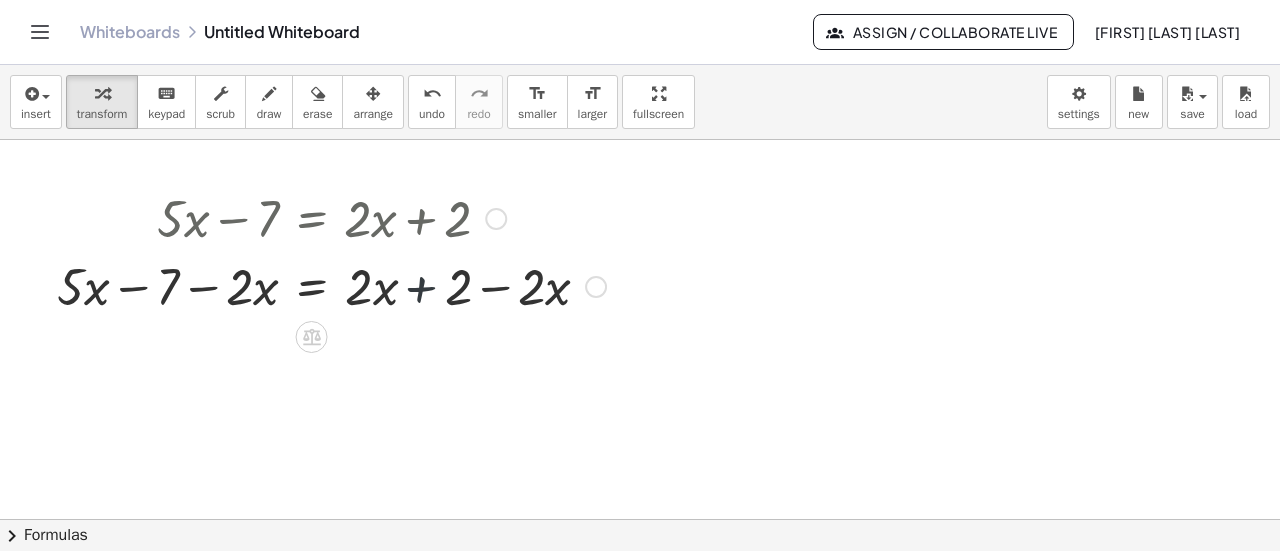 click at bounding box center (331, 285) 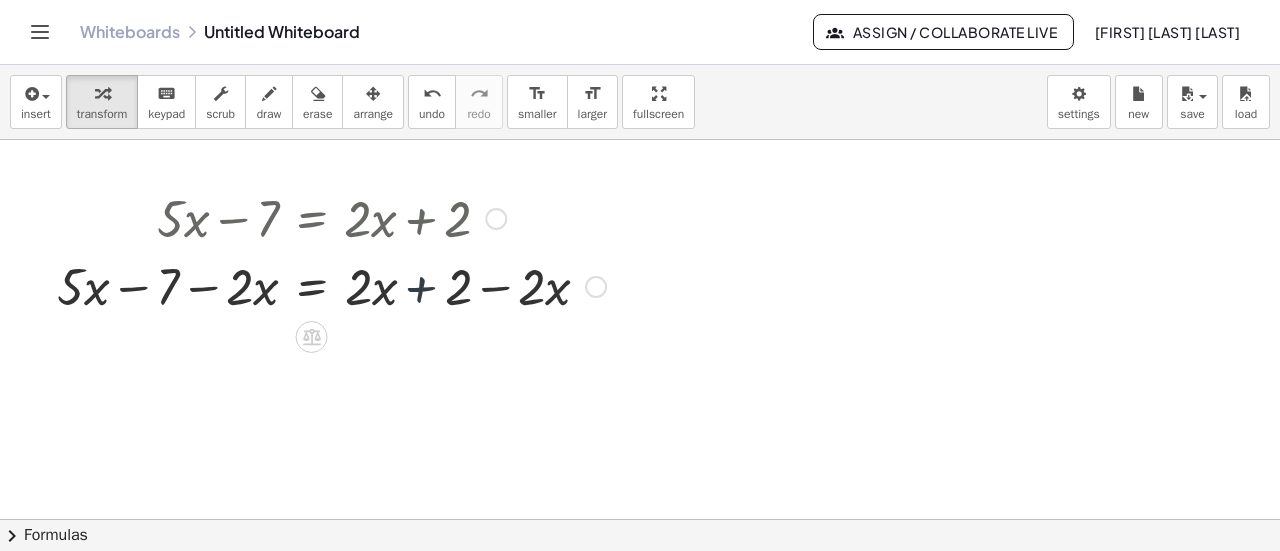click at bounding box center (331, 285) 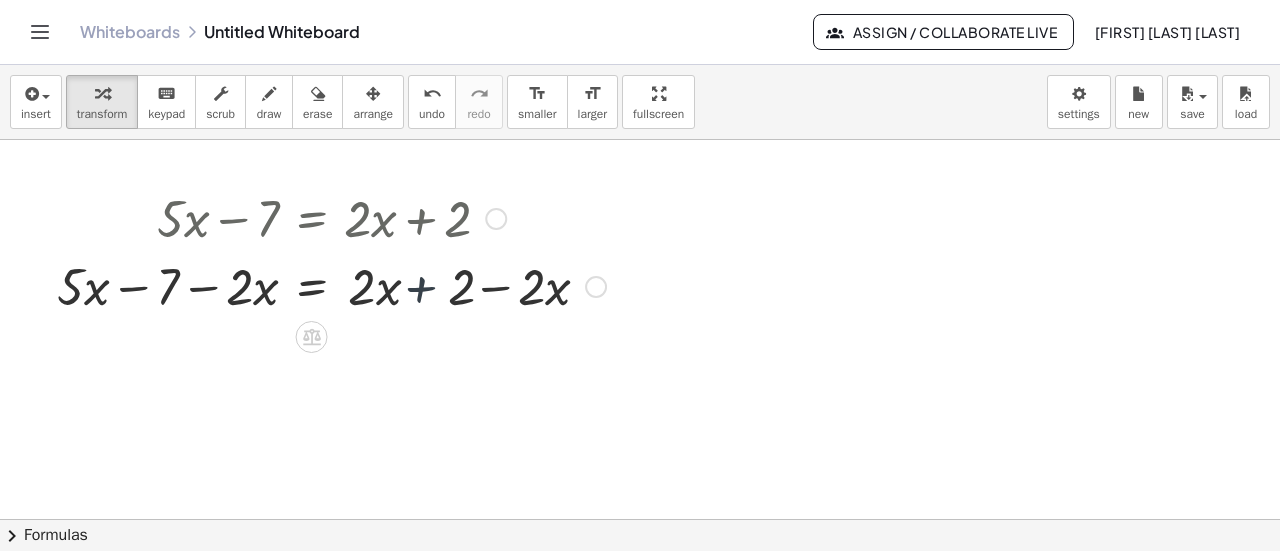 click at bounding box center (331, 285) 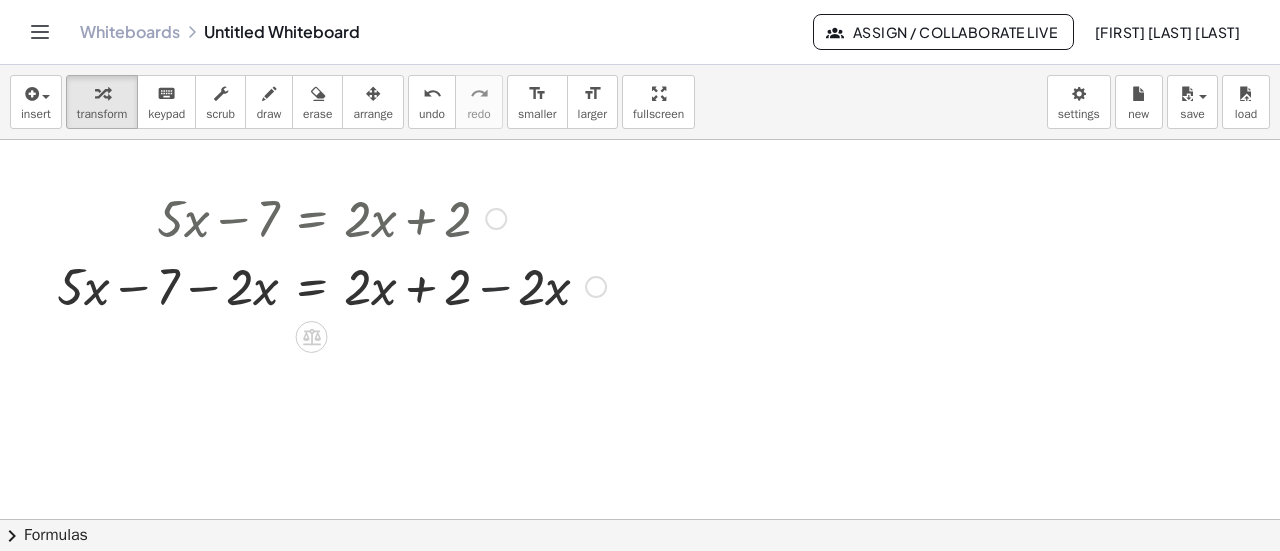 click at bounding box center (331, 285) 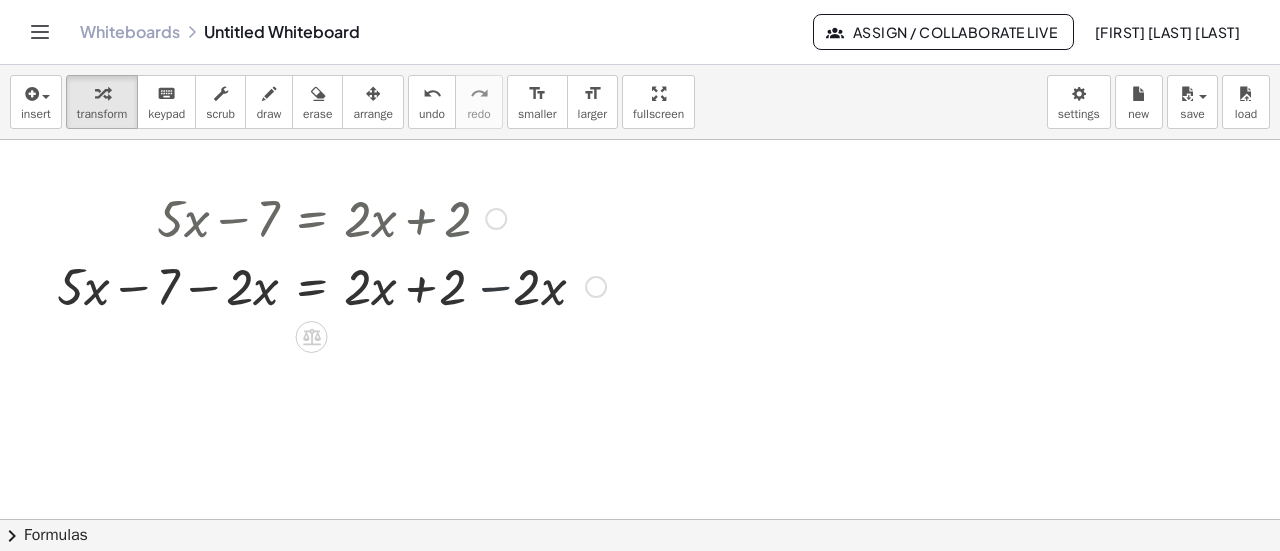 click at bounding box center [331, 285] 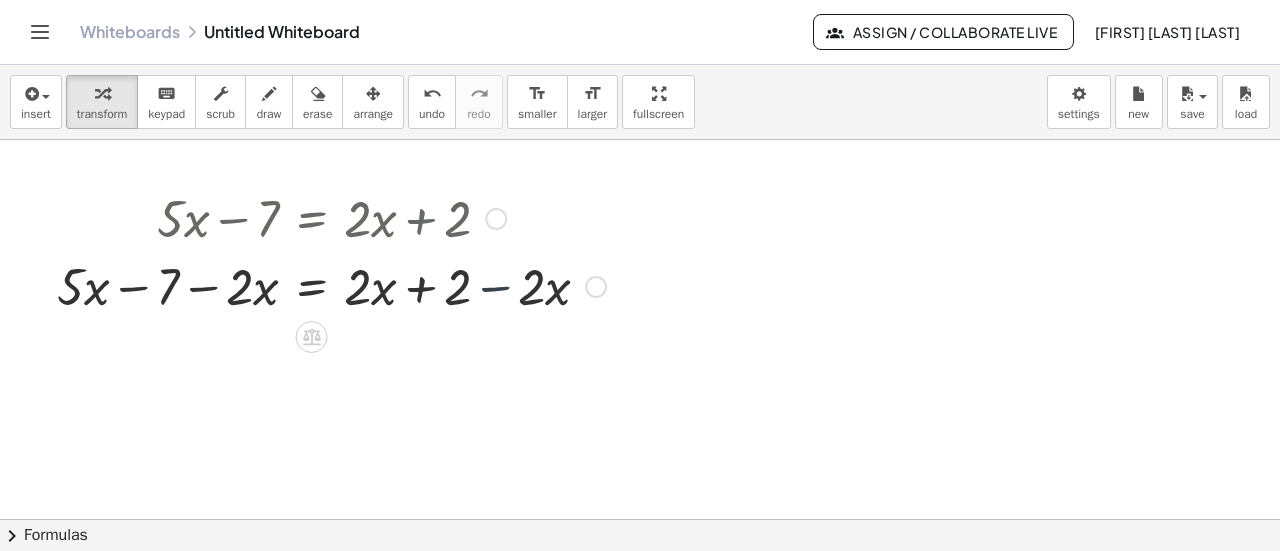 click at bounding box center (331, 285) 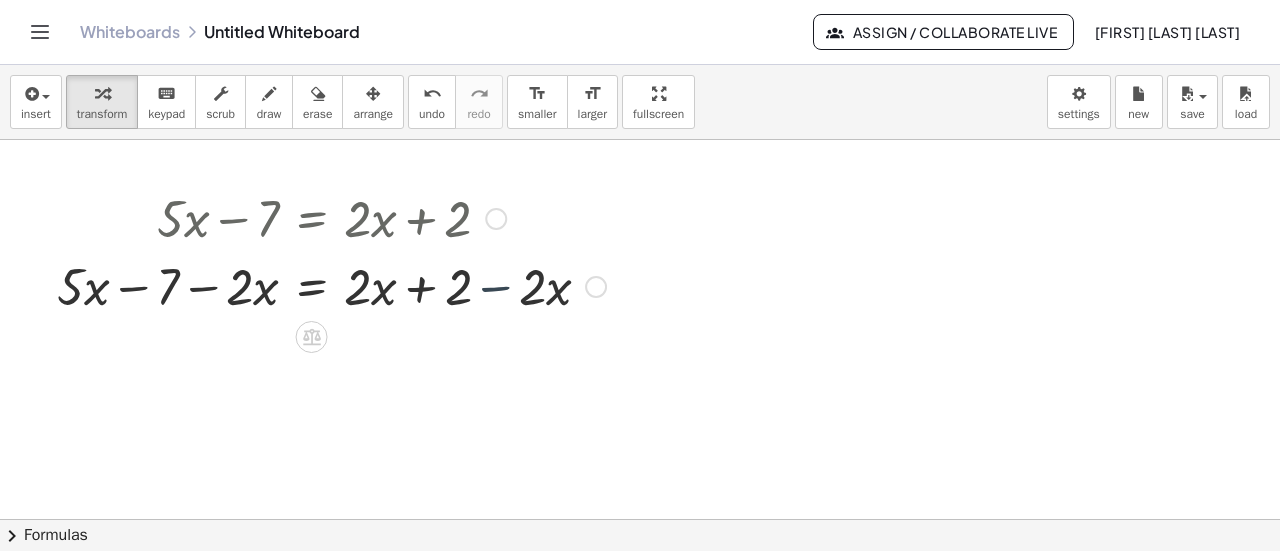 click at bounding box center (331, 285) 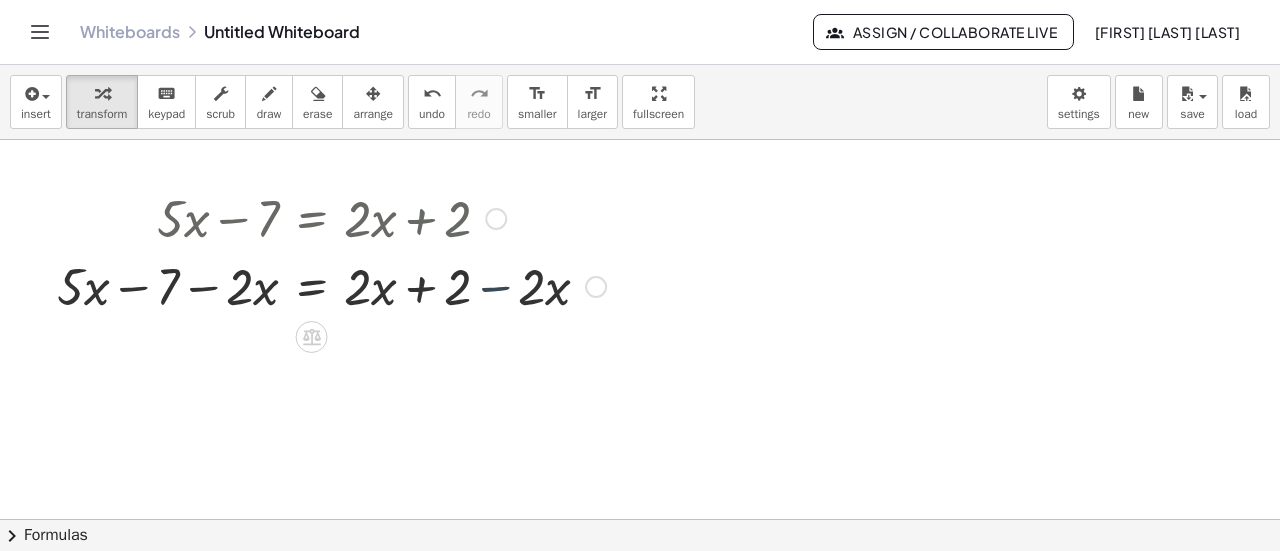 click at bounding box center [331, 285] 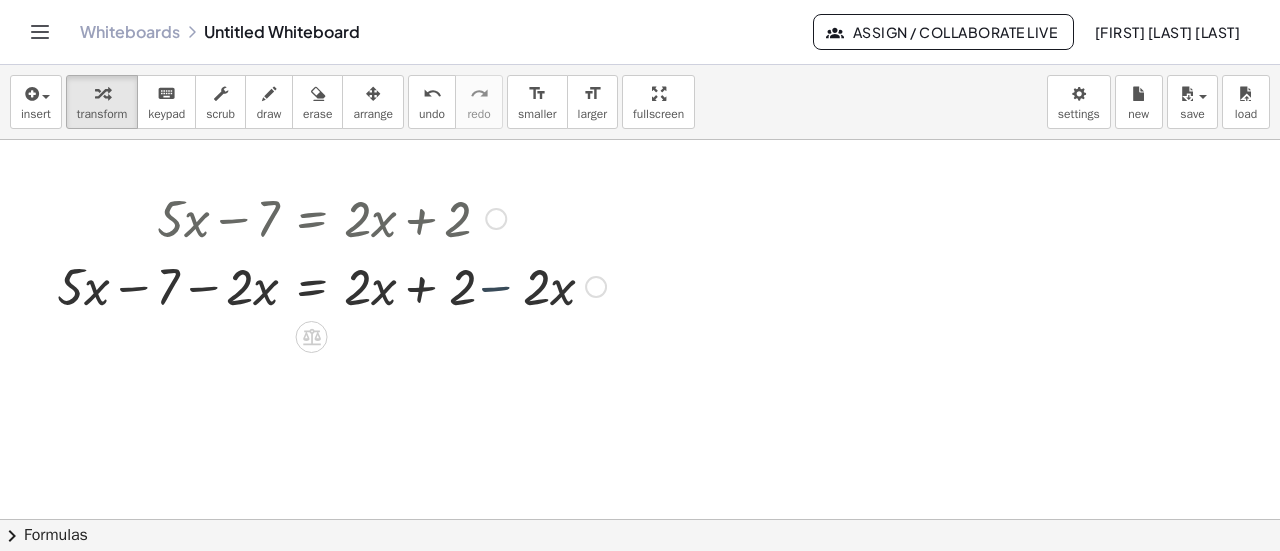 click at bounding box center [331, 285] 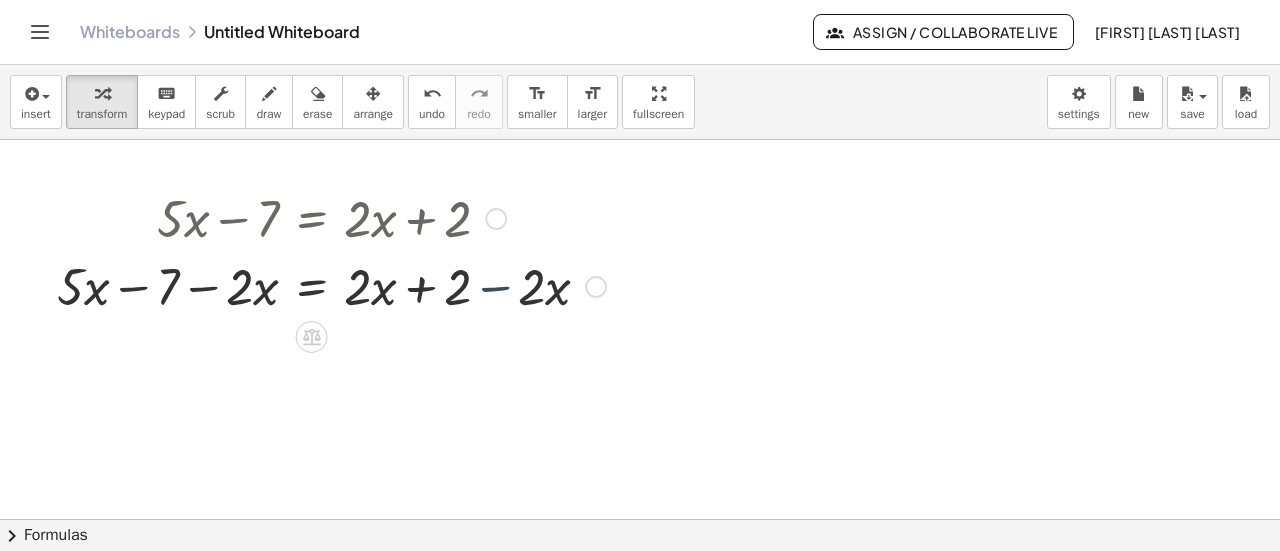 click at bounding box center [331, 285] 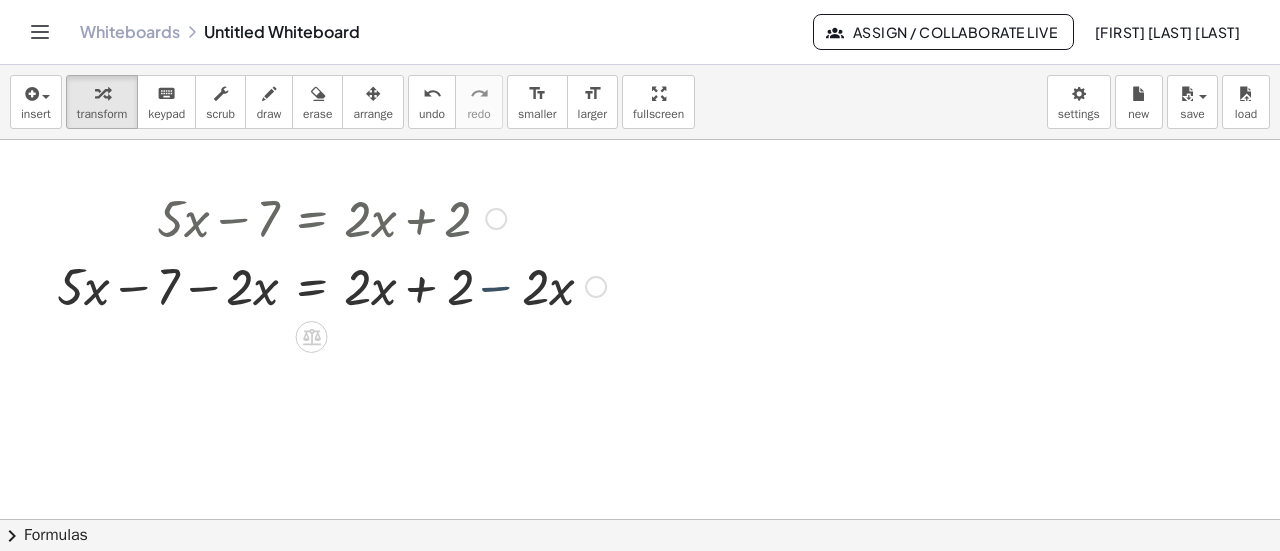 click at bounding box center (331, 285) 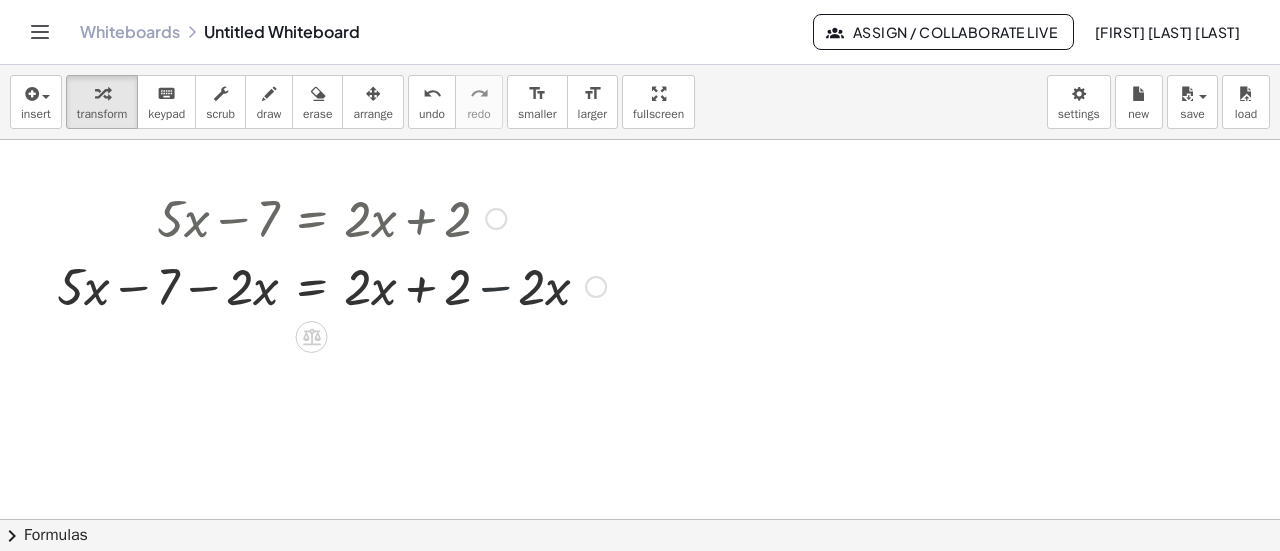 click at bounding box center (331, 285) 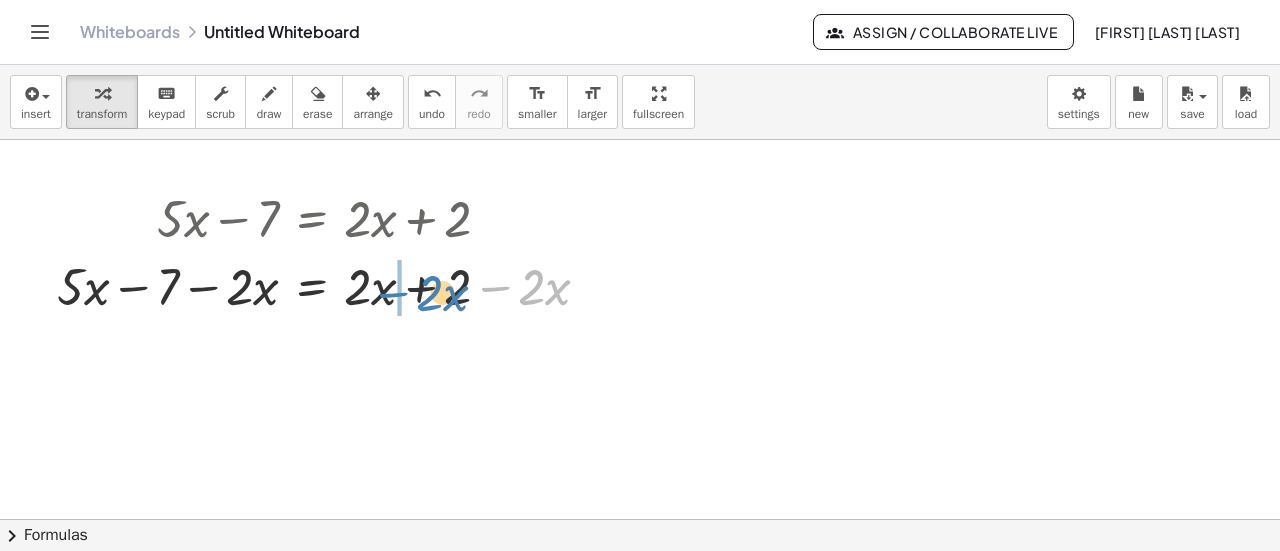 drag, startPoint x: 488, startPoint y: 285, endPoint x: 386, endPoint y: 291, distance: 102.176315 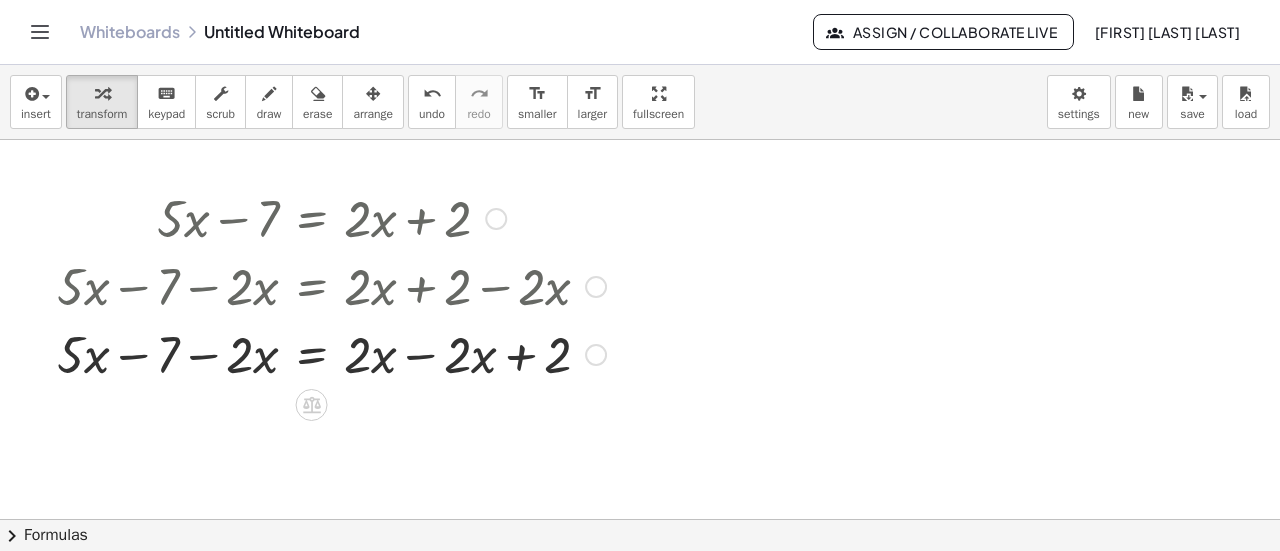 click at bounding box center [331, 353] 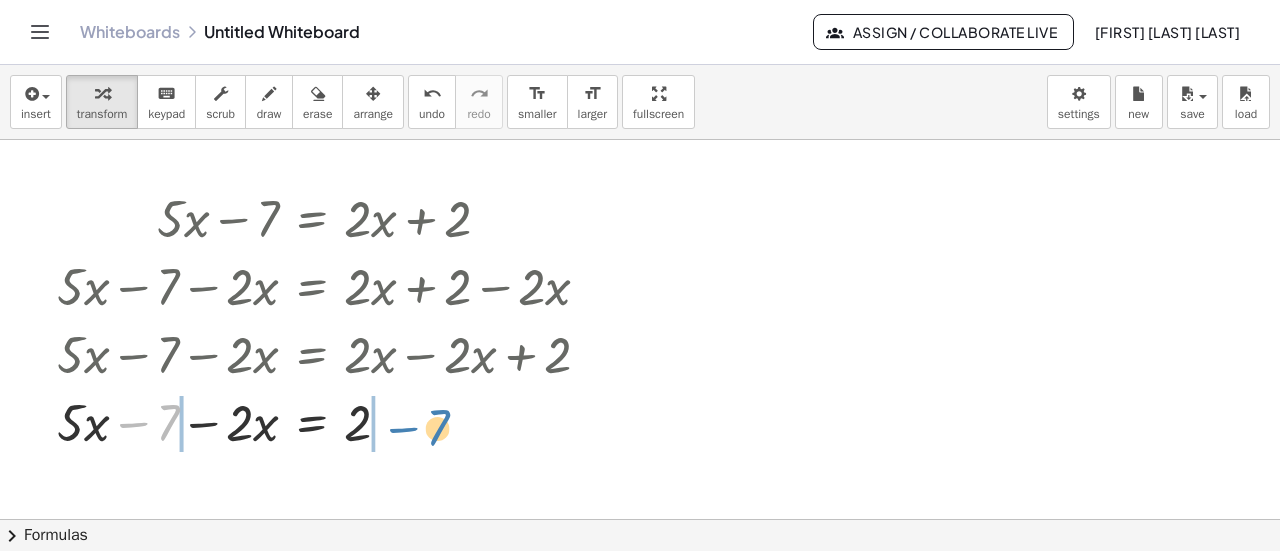 drag, startPoint x: 128, startPoint y: 422, endPoint x: 398, endPoint y: 427, distance: 270.0463 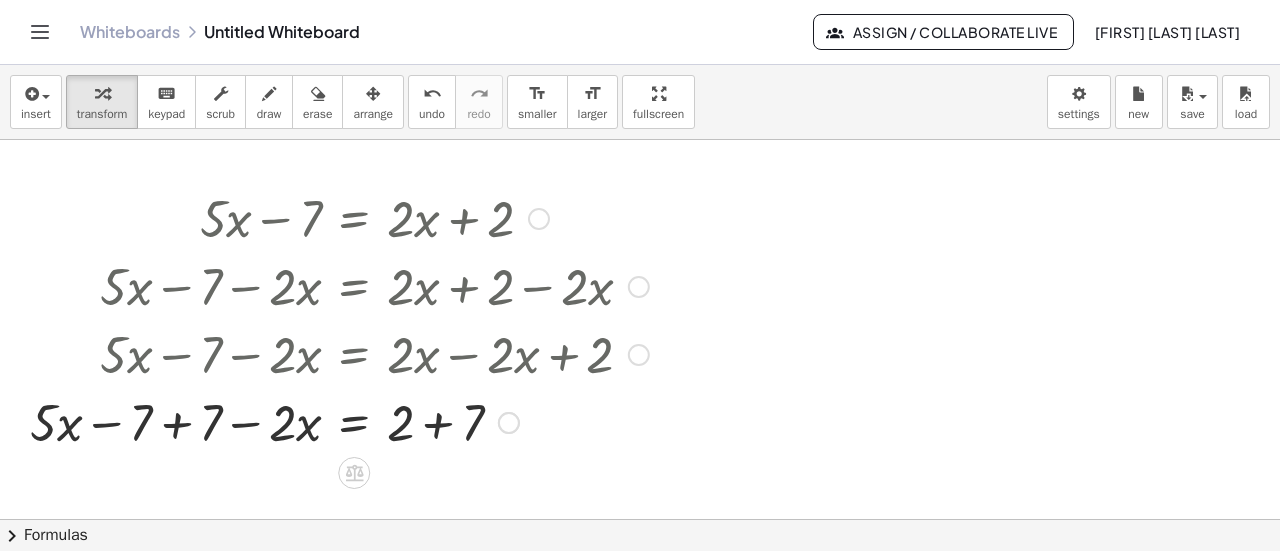click at bounding box center [339, 421] 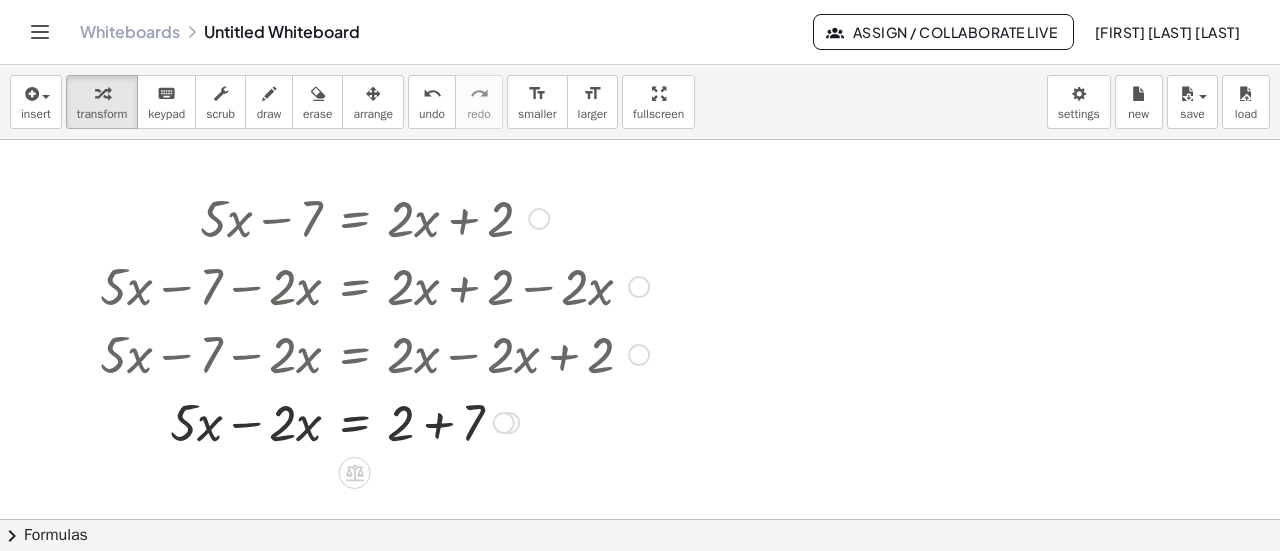 click at bounding box center (374, 421) 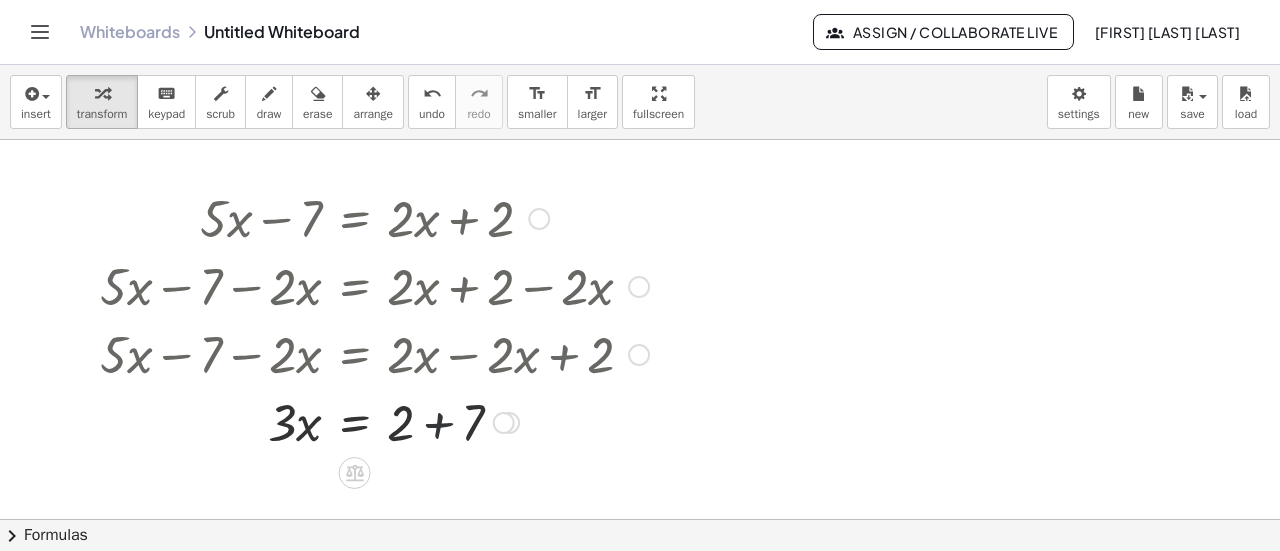 click at bounding box center (374, 421) 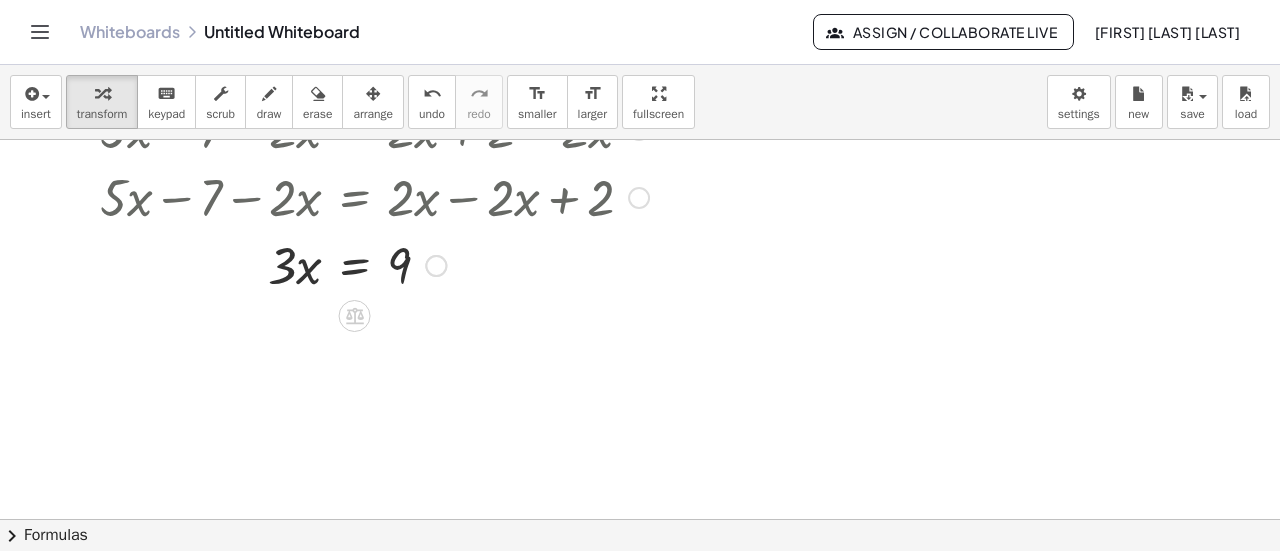 scroll, scrollTop: 162, scrollLeft: 0, axis: vertical 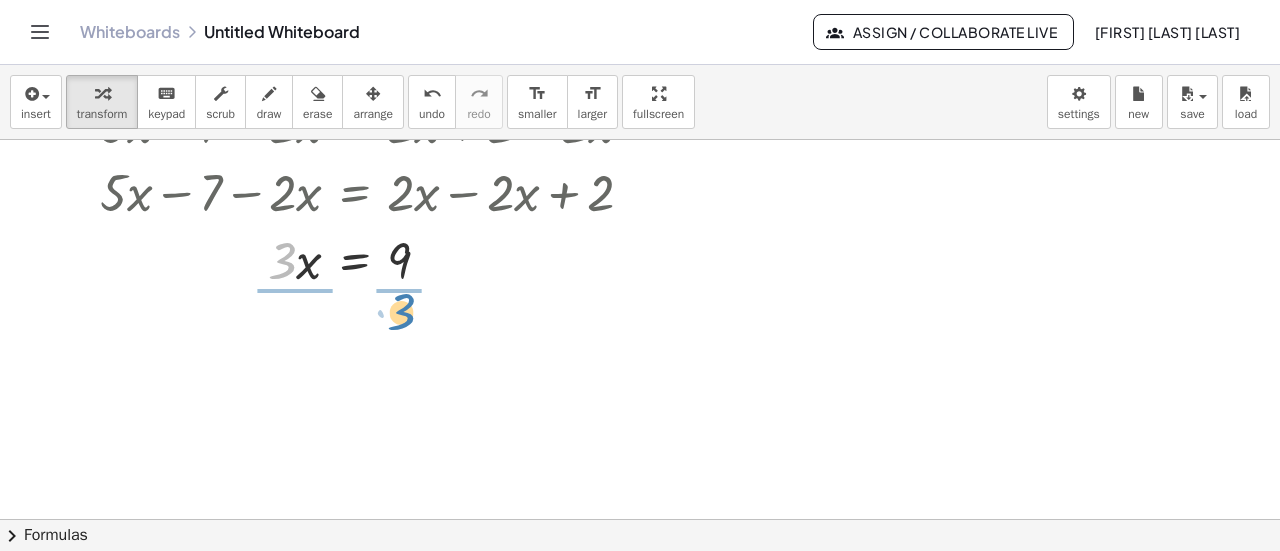 drag, startPoint x: 284, startPoint y: 268, endPoint x: 401, endPoint y: 325, distance: 130.14607 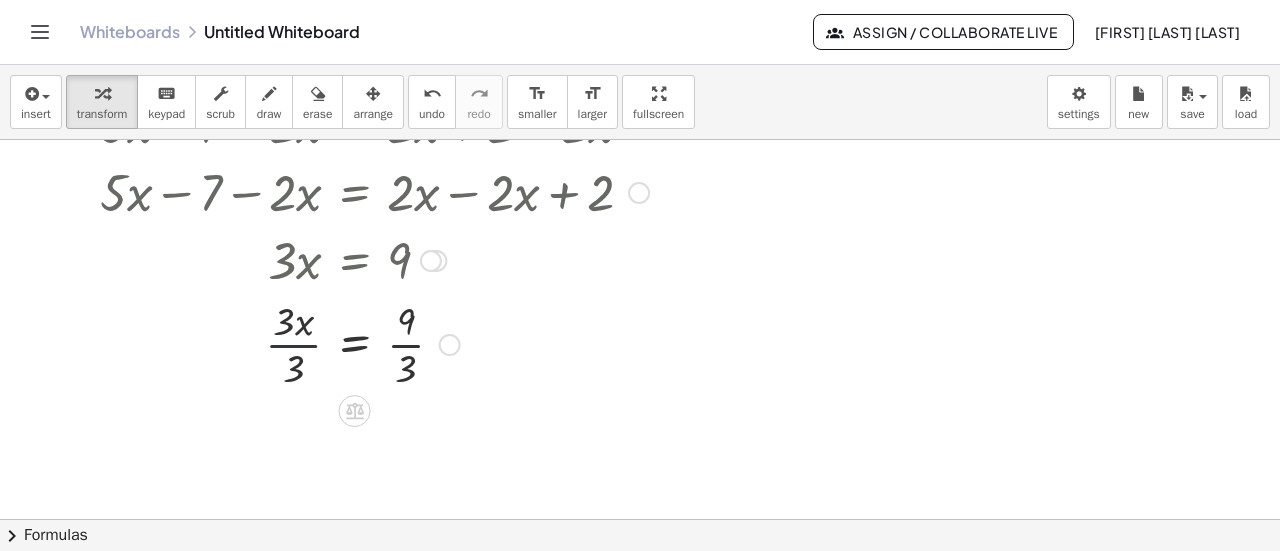 click at bounding box center [374, 343] 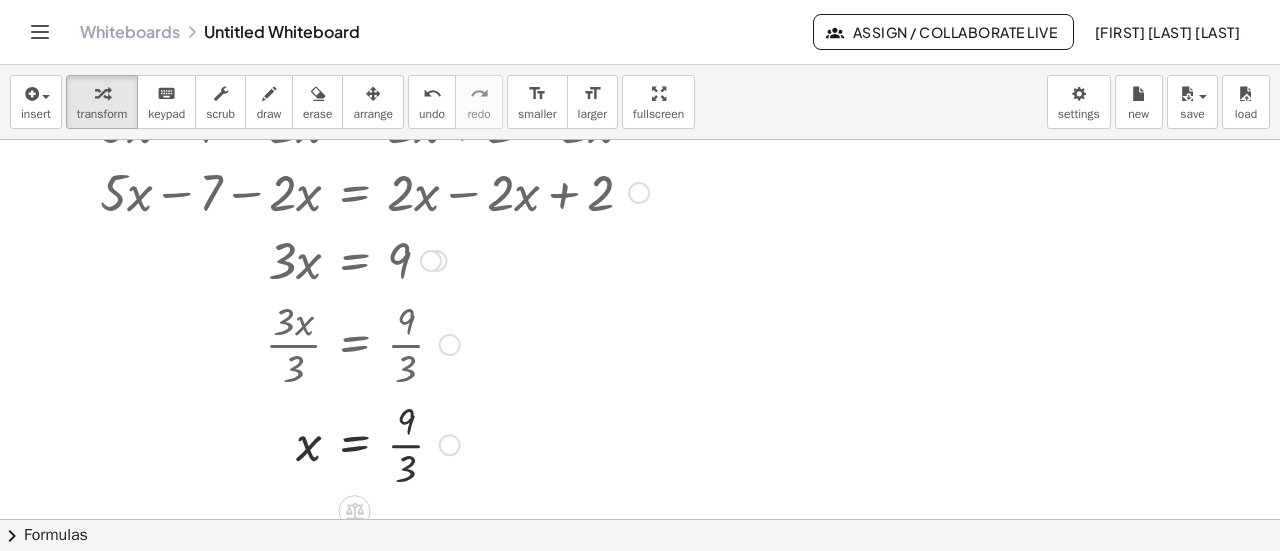 click at bounding box center [374, 443] 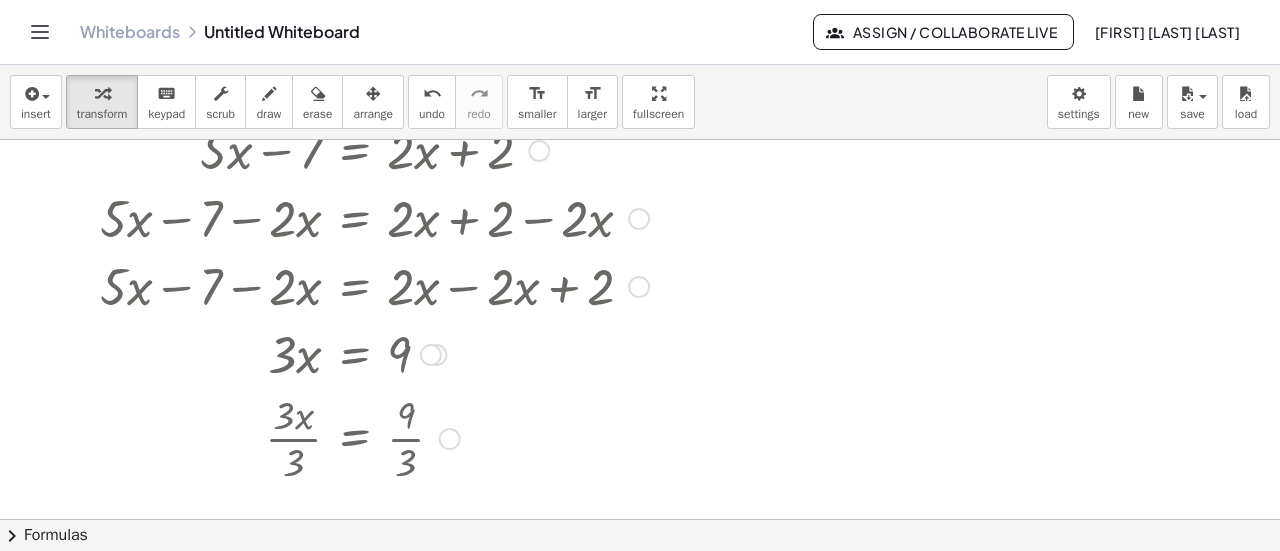 scroll, scrollTop: 0, scrollLeft: 0, axis: both 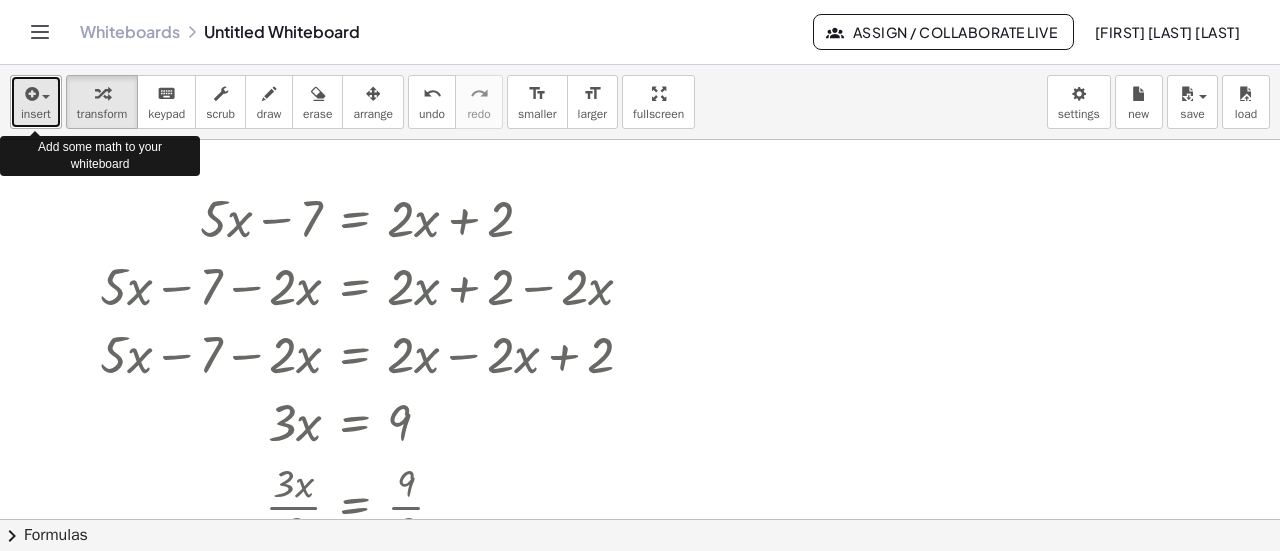 click on "insert" at bounding box center (36, 102) 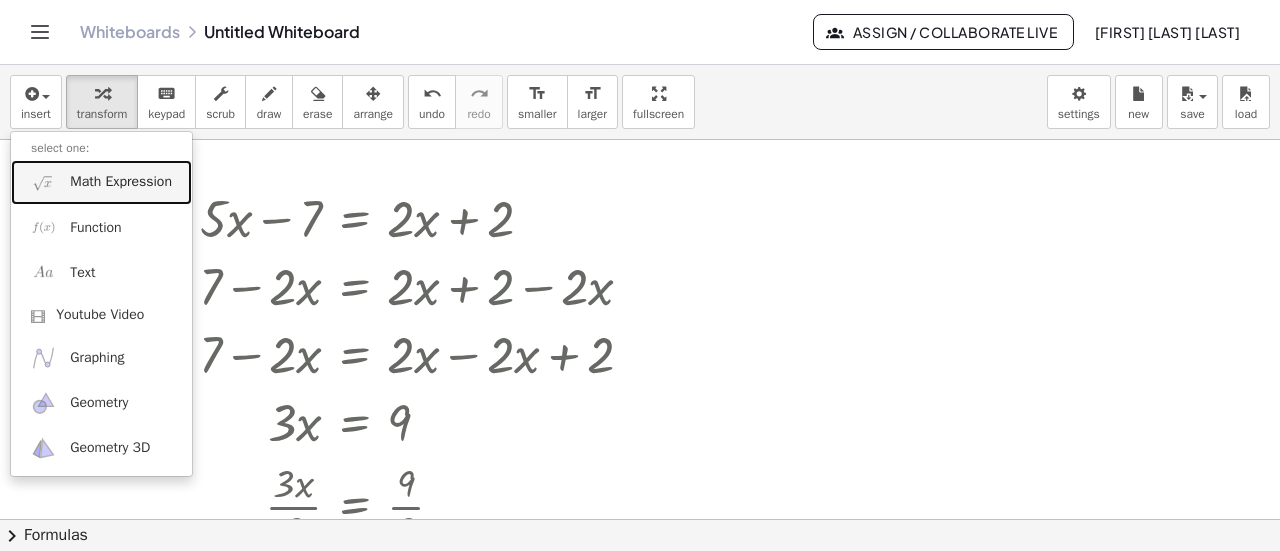 click on "Math Expression" at bounding box center (121, 182) 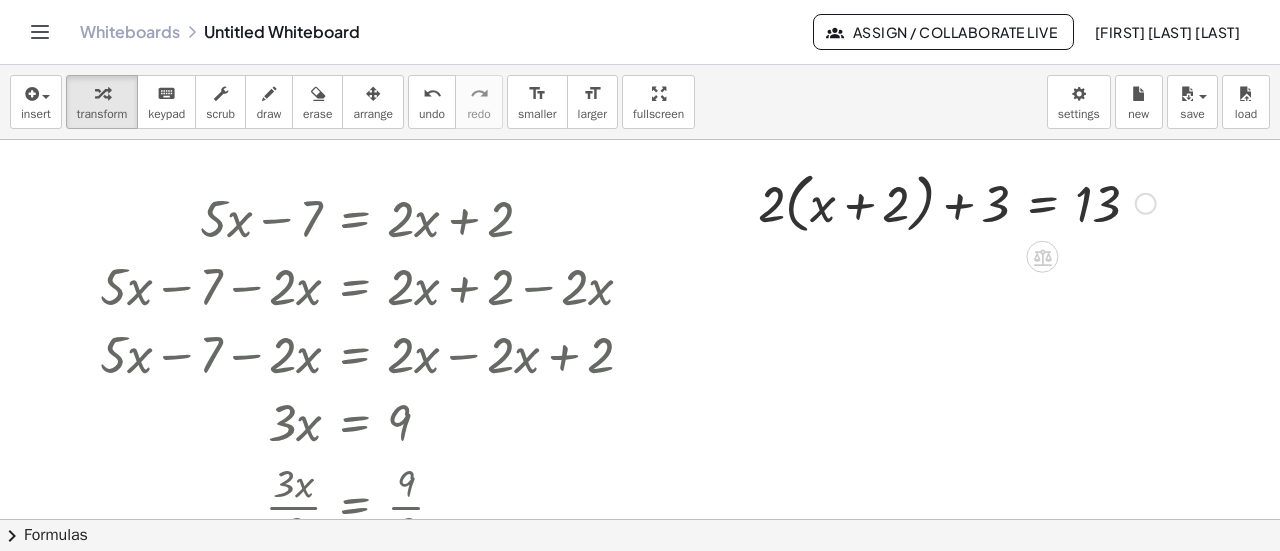 click at bounding box center (957, 202) 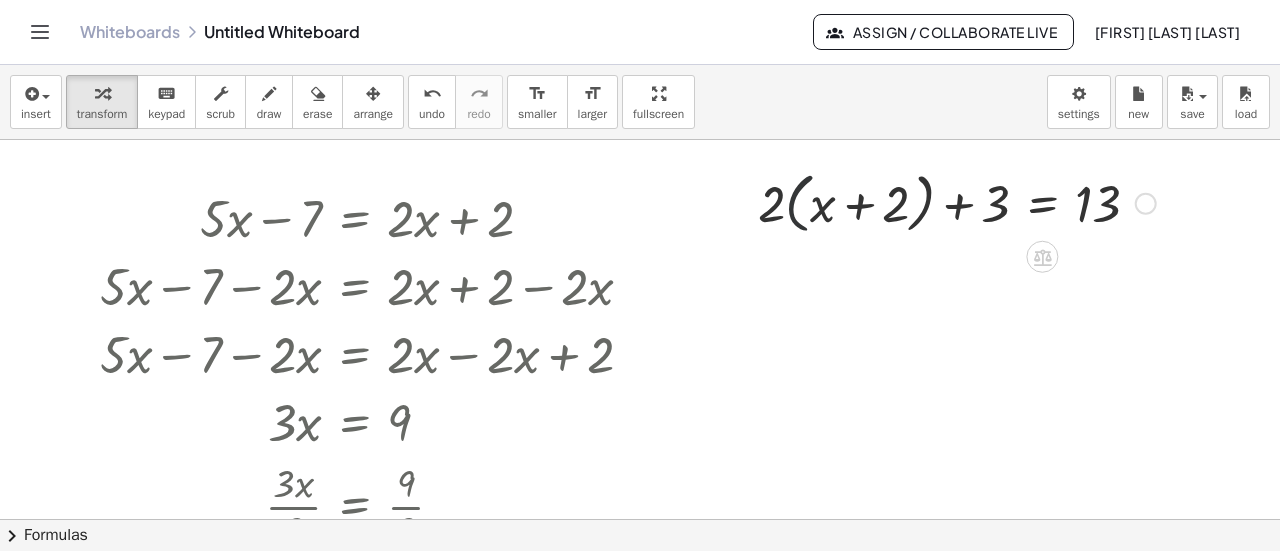 click at bounding box center (957, 202) 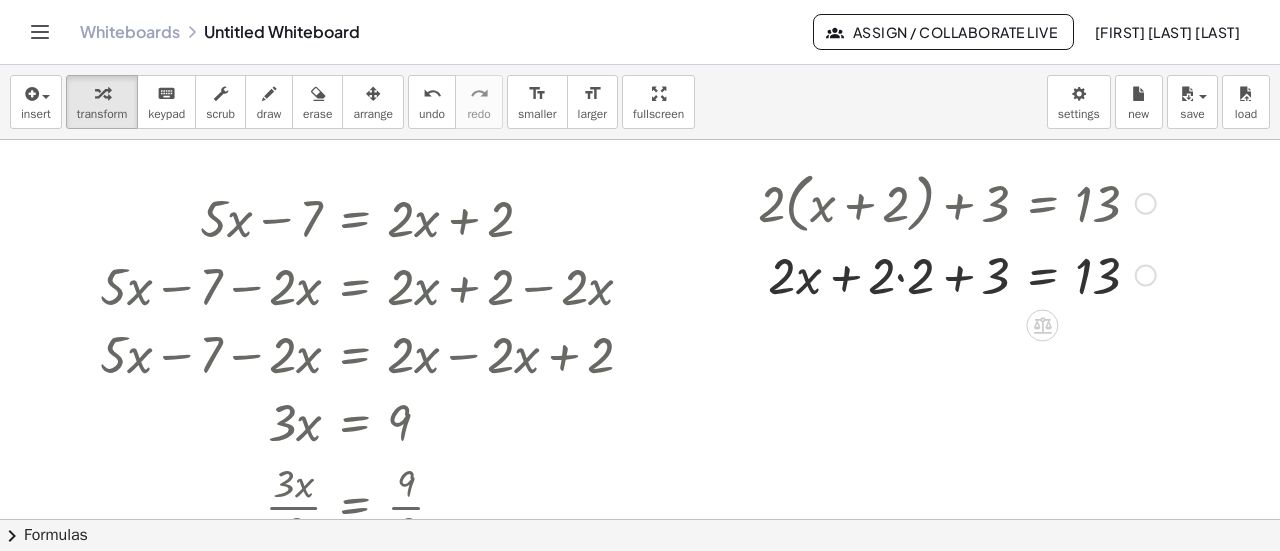 click at bounding box center (957, 273) 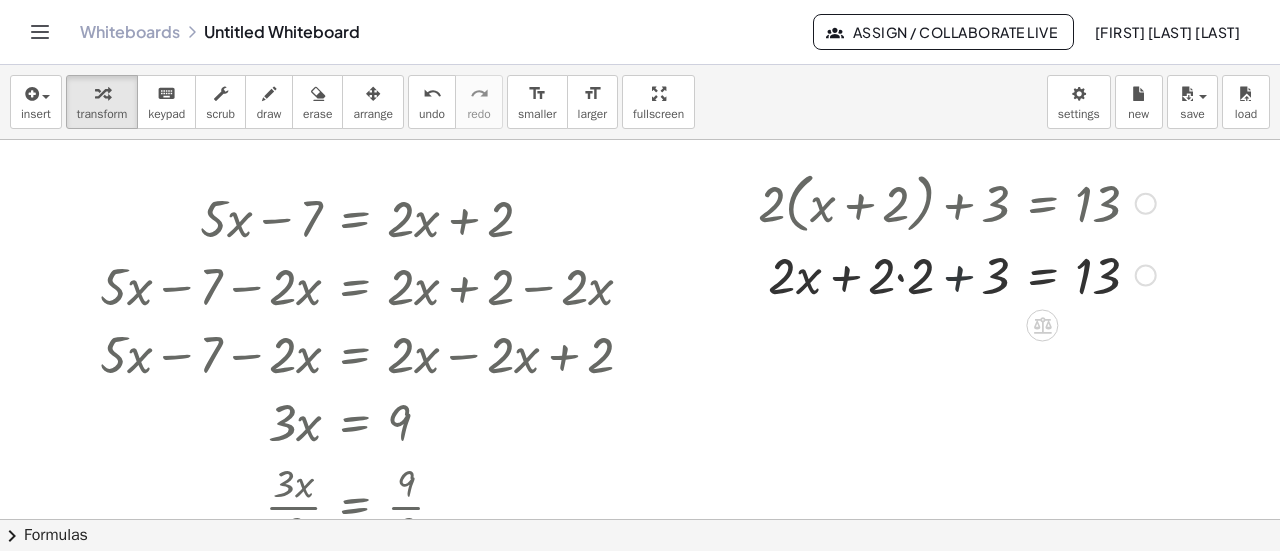 click at bounding box center (957, 273) 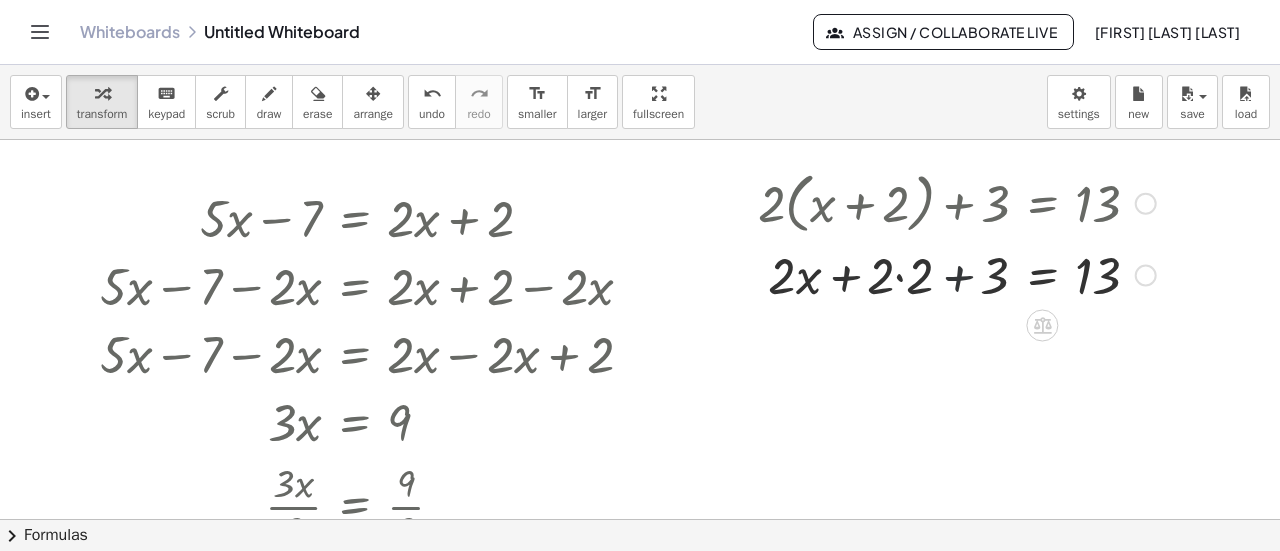 click at bounding box center (957, 273) 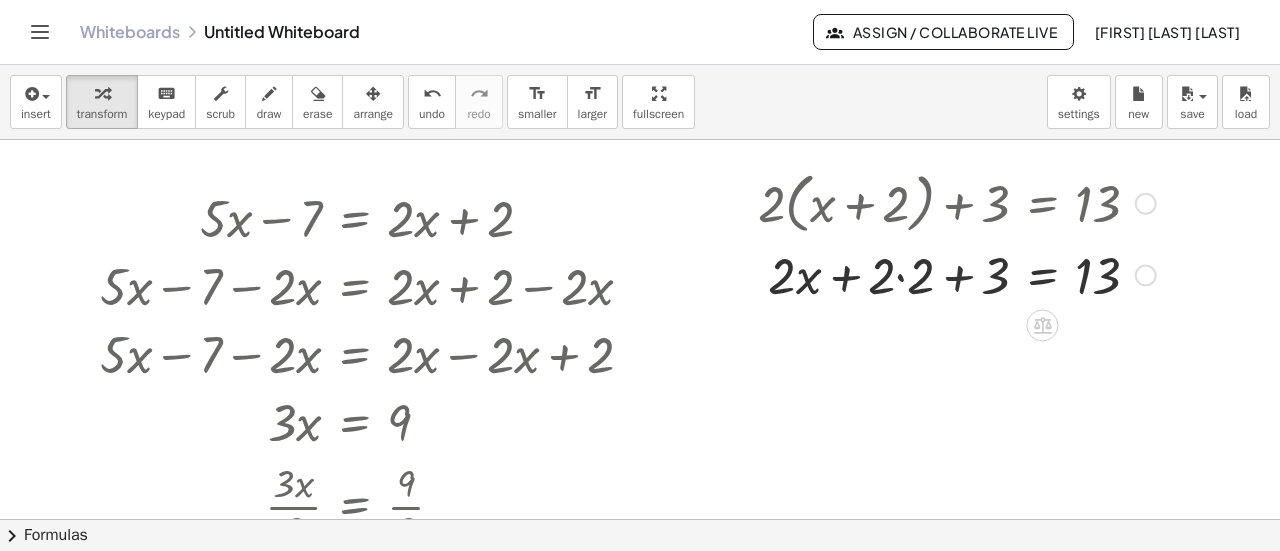 click at bounding box center (957, 273) 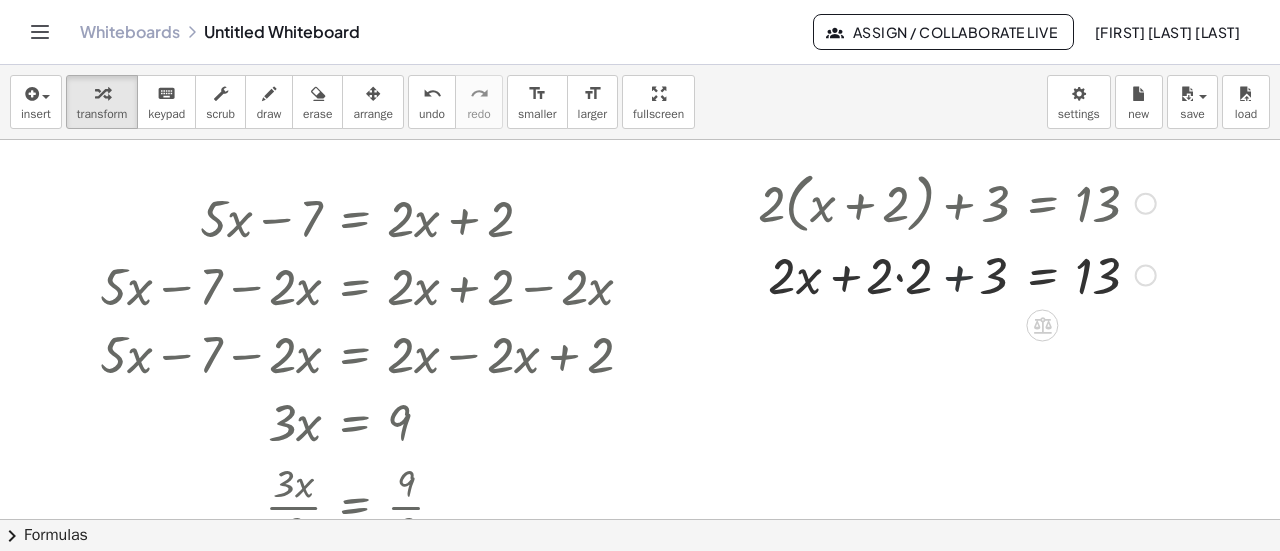 click at bounding box center (957, 273) 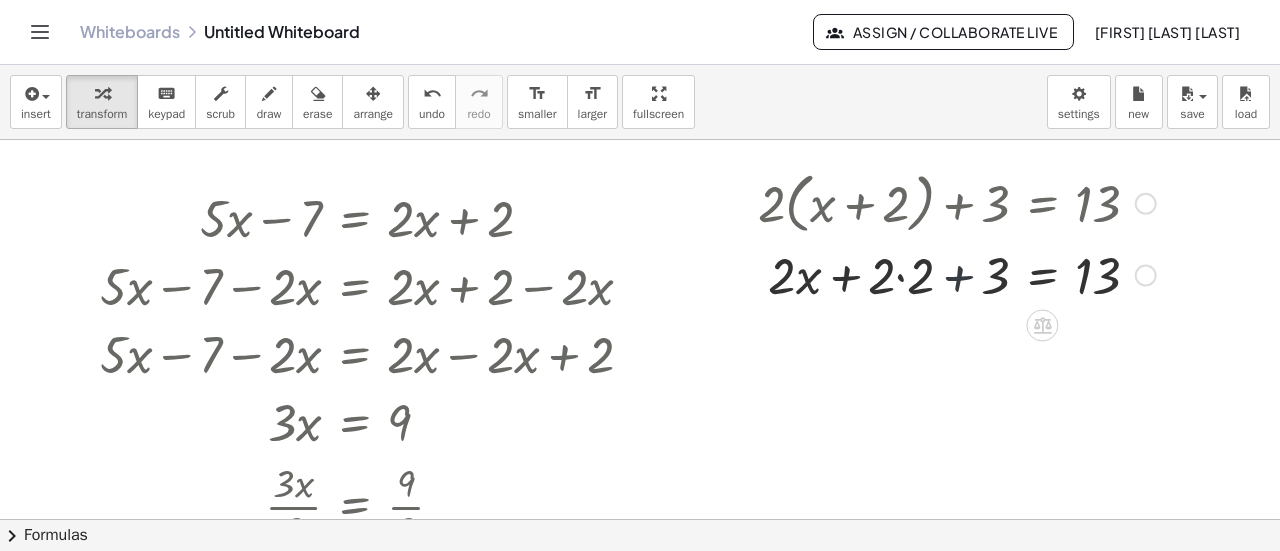click at bounding box center (957, 273) 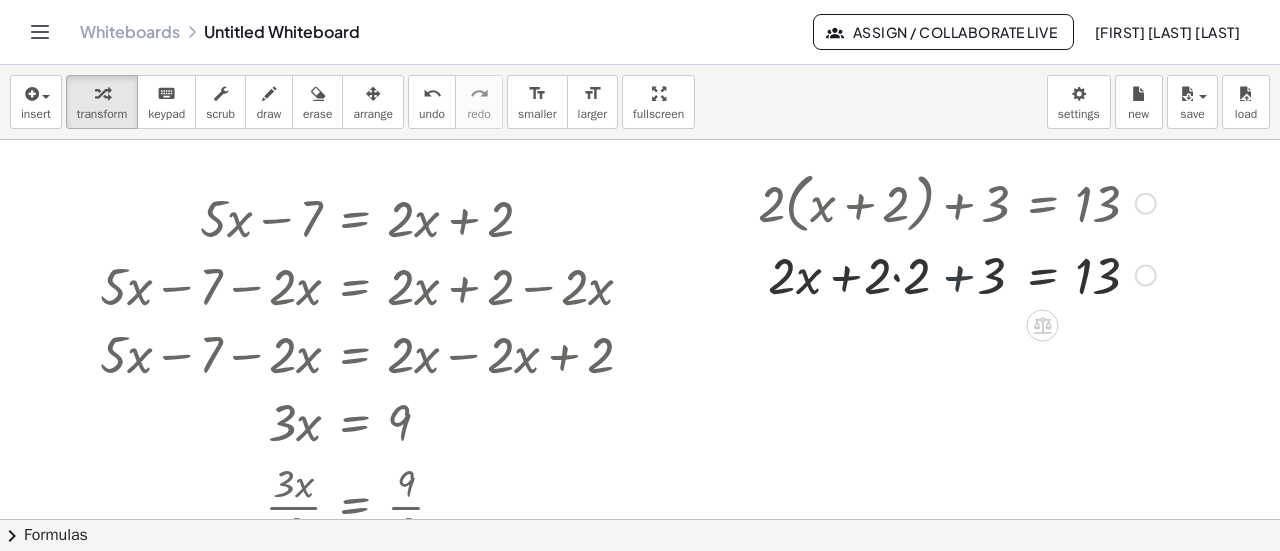 click at bounding box center (957, 273) 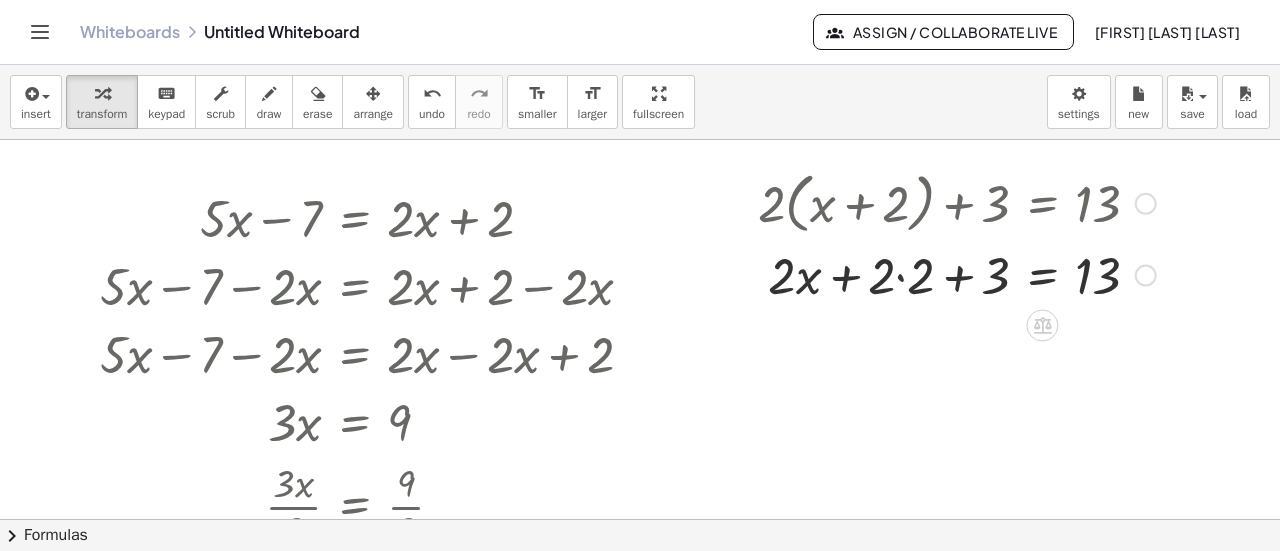 click at bounding box center (957, 273) 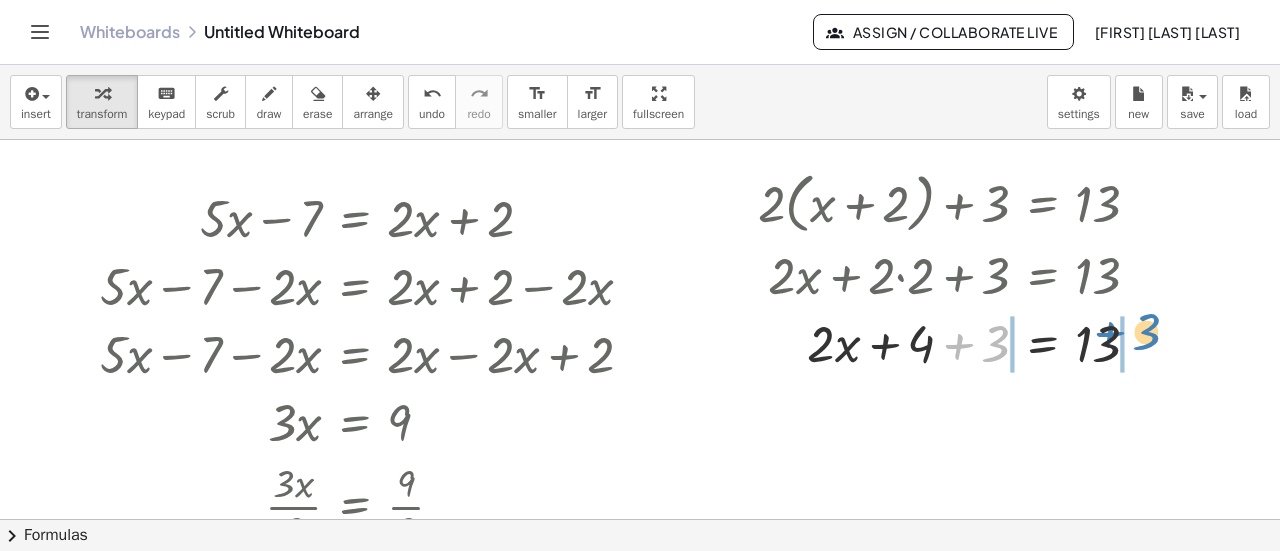 drag, startPoint x: 960, startPoint y: 347, endPoint x: 1111, endPoint y: 338, distance: 151.26797 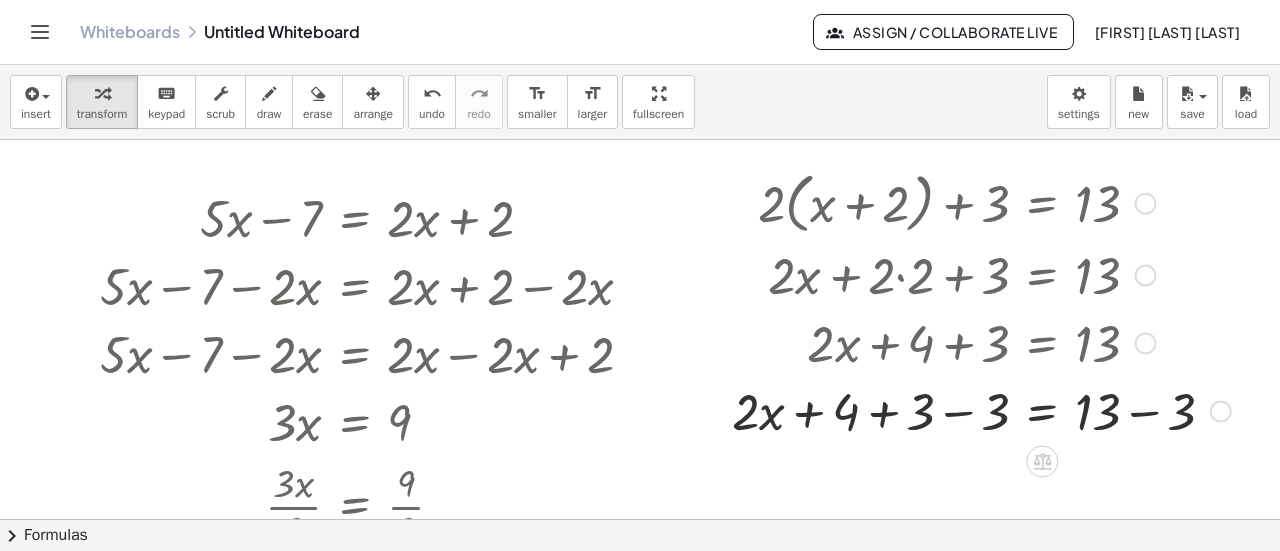 click at bounding box center (981, 409) 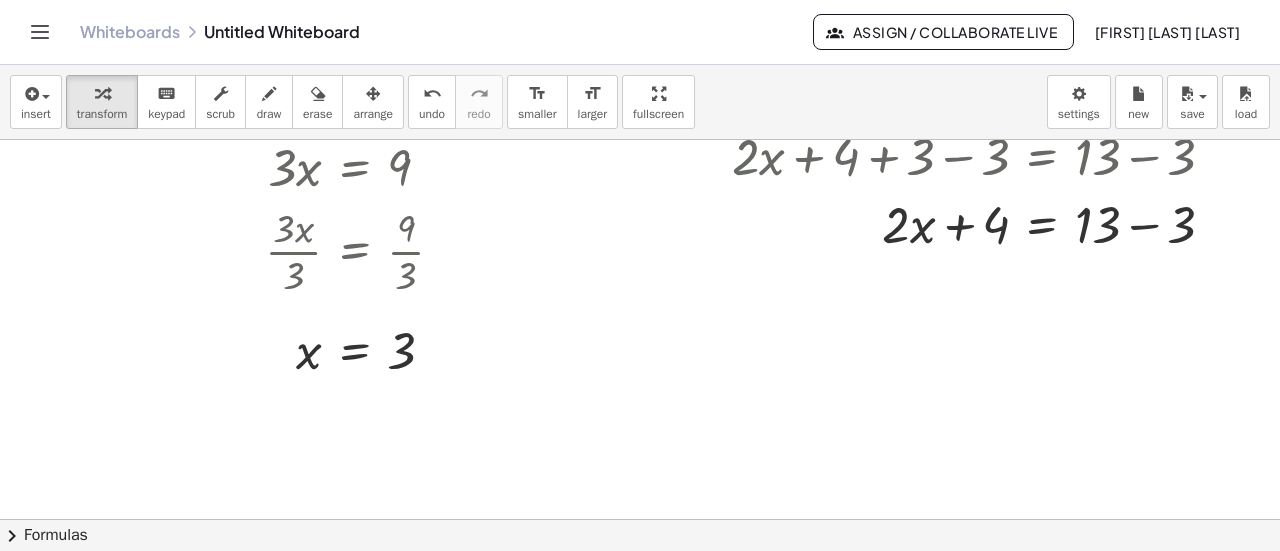 scroll, scrollTop: 286, scrollLeft: 0, axis: vertical 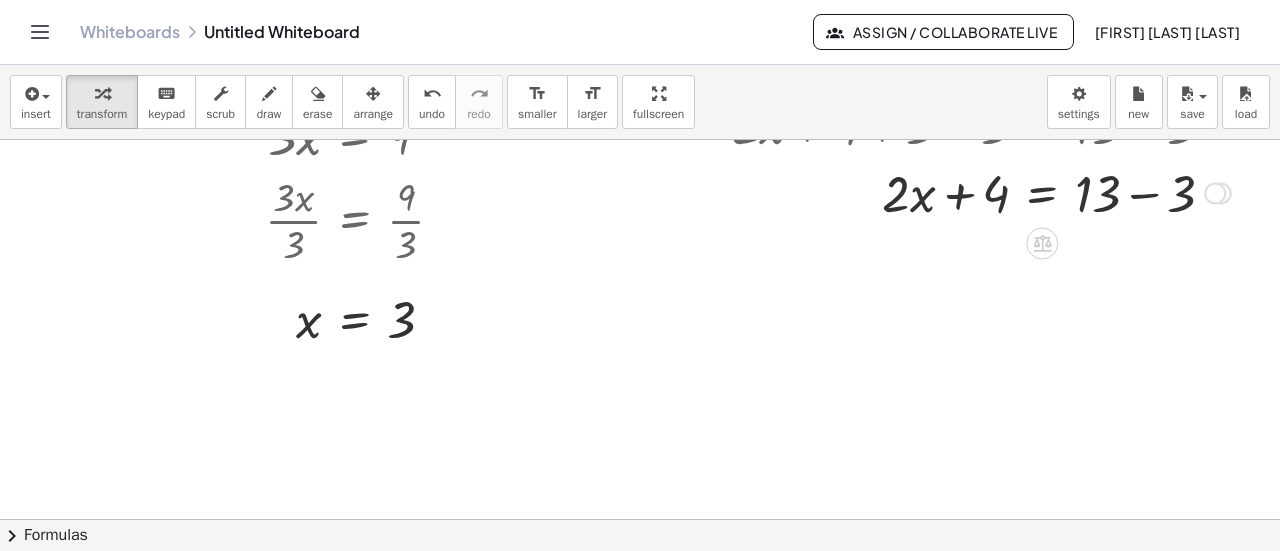 click at bounding box center (981, 191) 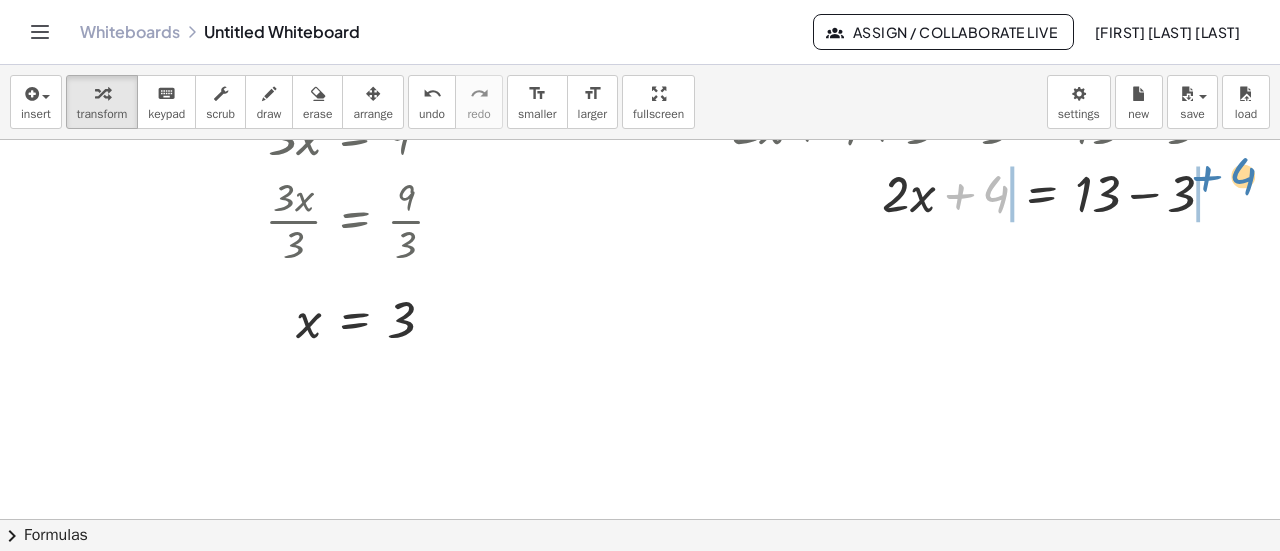 drag, startPoint x: 959, startPoint y: 197, endPoint x: 1206, endPoint y: 187, distance: 247.20235 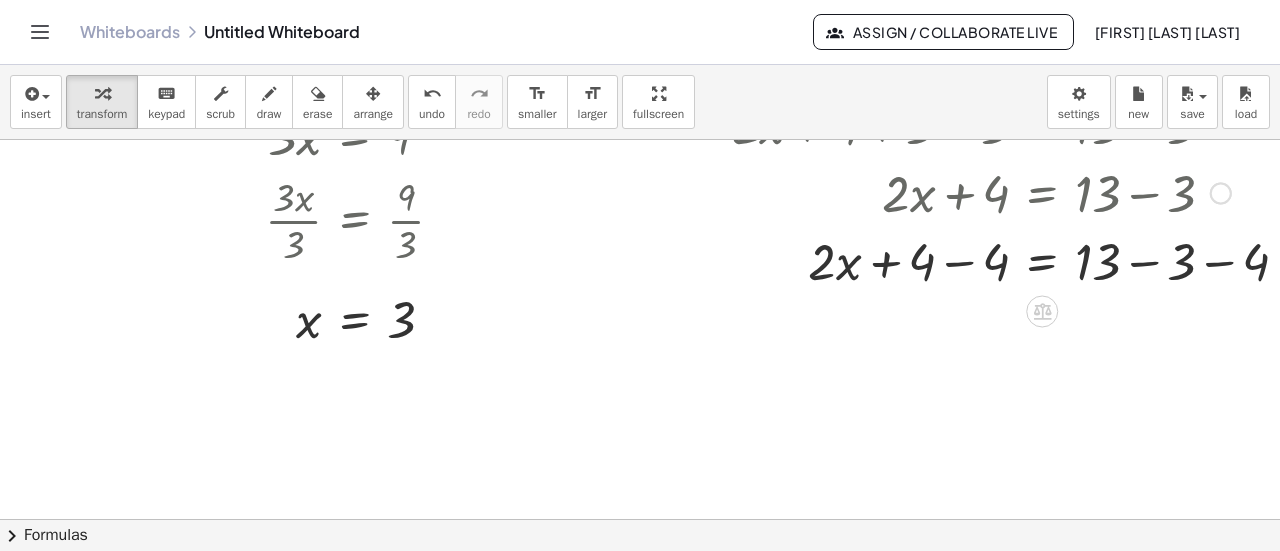 scroll, scrollTop: 286, scrollLeft: 60, axis: both 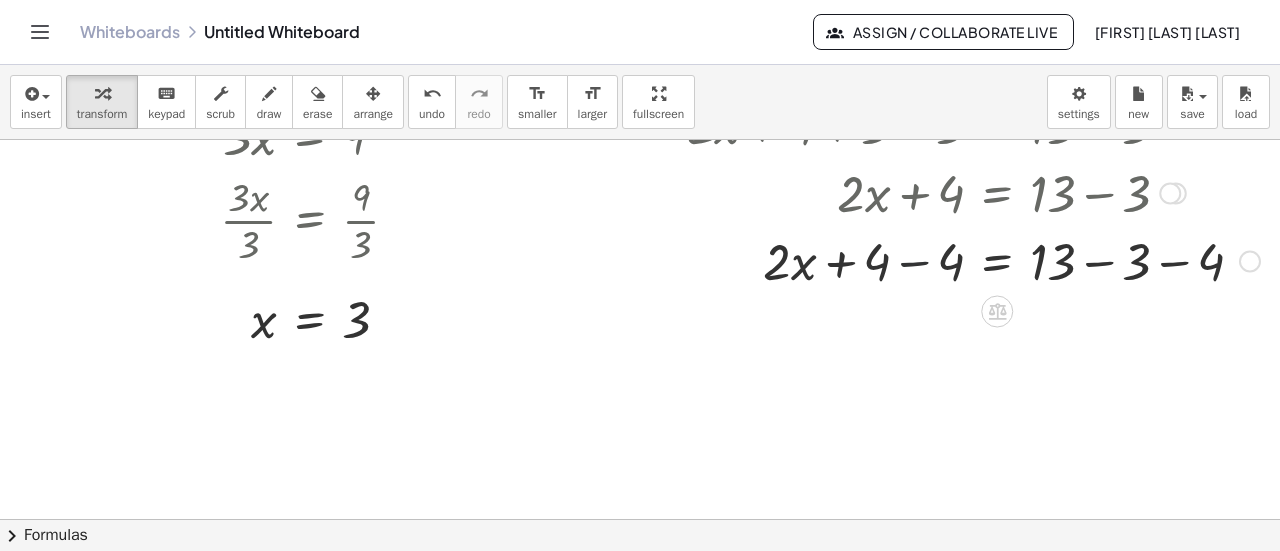 click at bounding box center [973, 259] 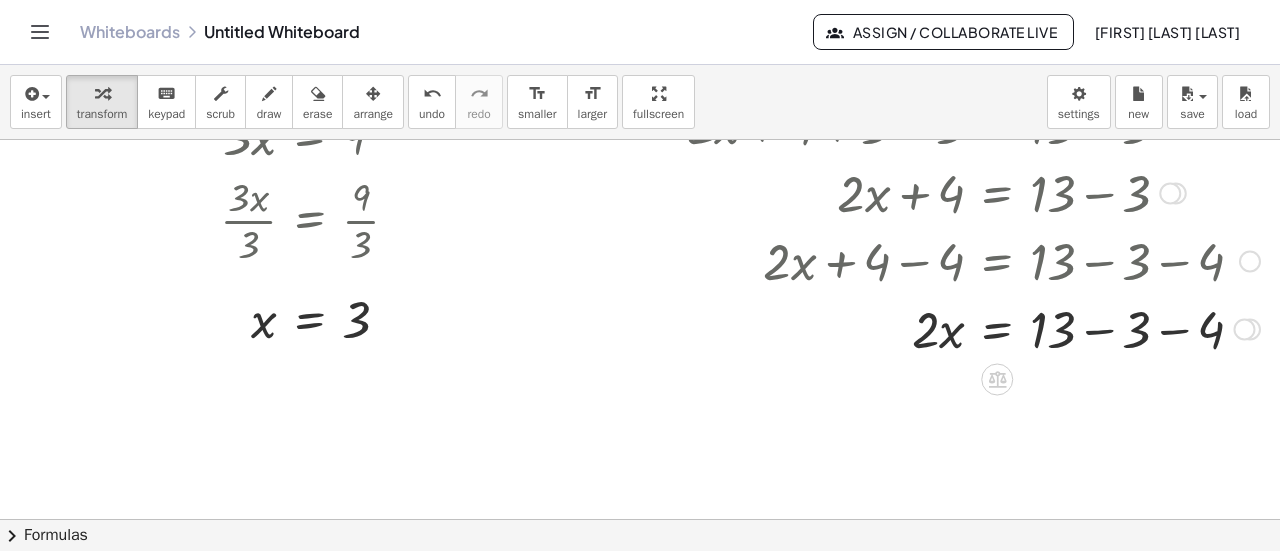 click at bounding box center (973, 327) 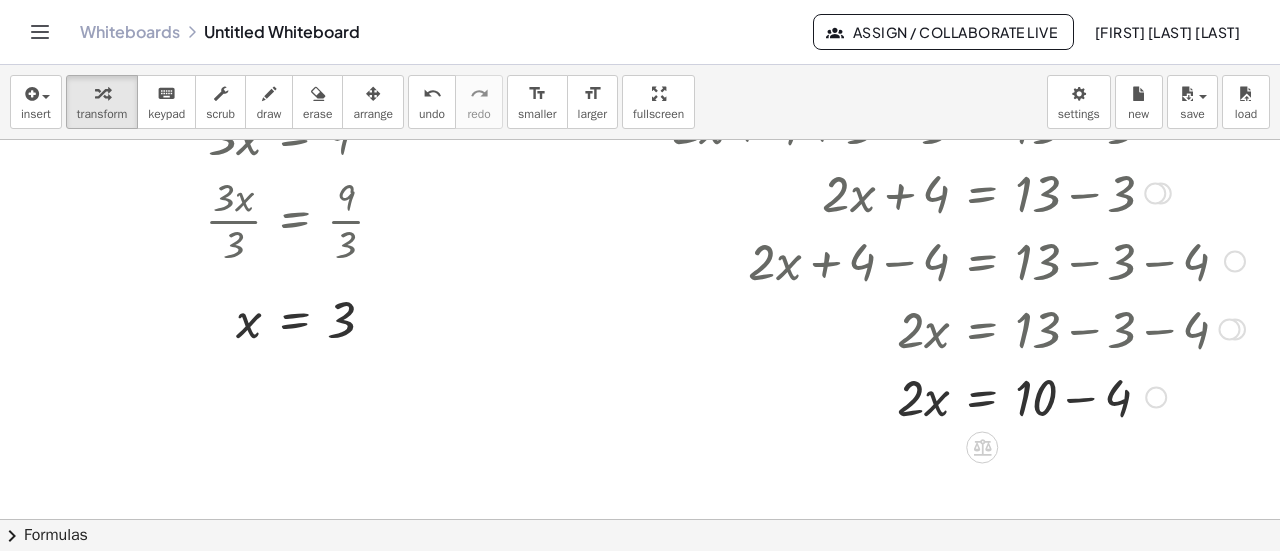 click at bounding box center [958, 395] 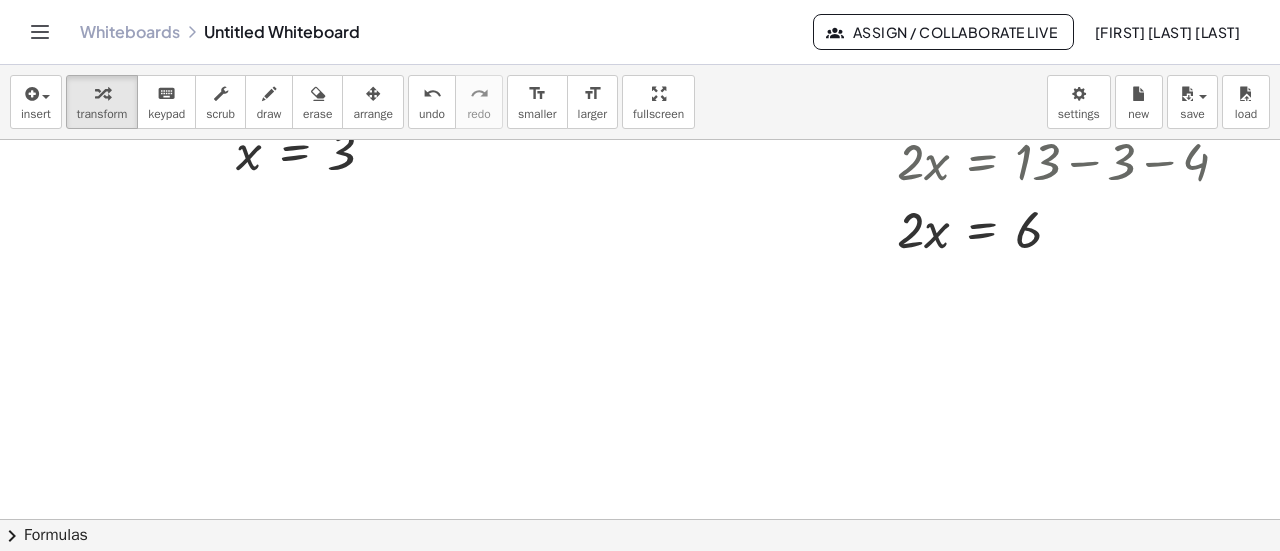 scroll, scrollTop: 455, scrollLeft: 60, axis: both 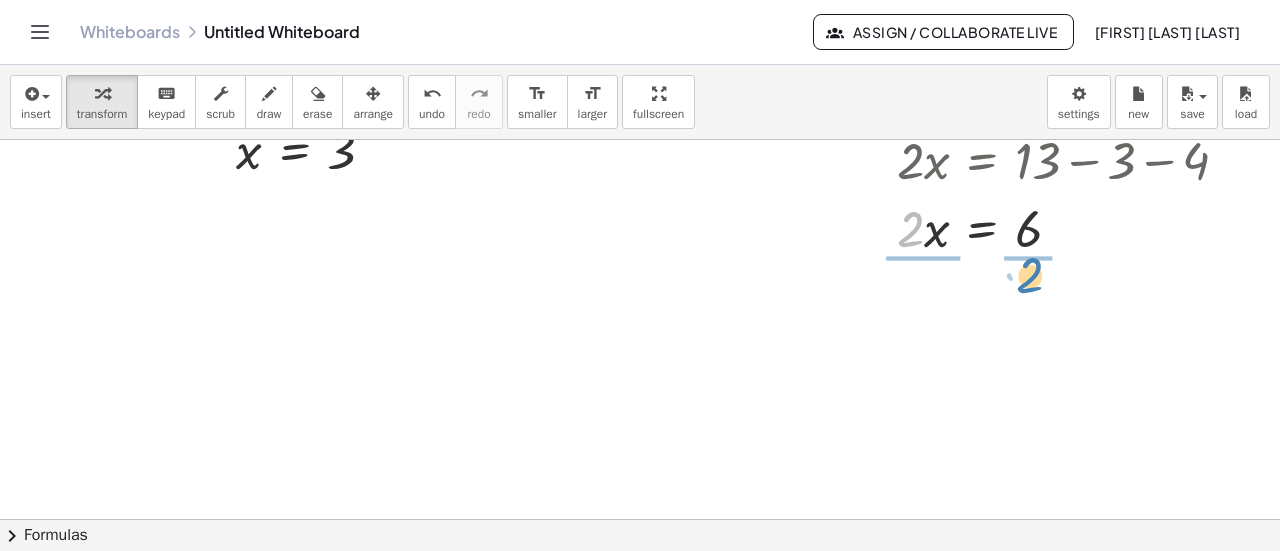 drag, startPoint x: 912, startPoint y: 233, endPoint x: 1032, endPoint y: 280, distance: 128.87592 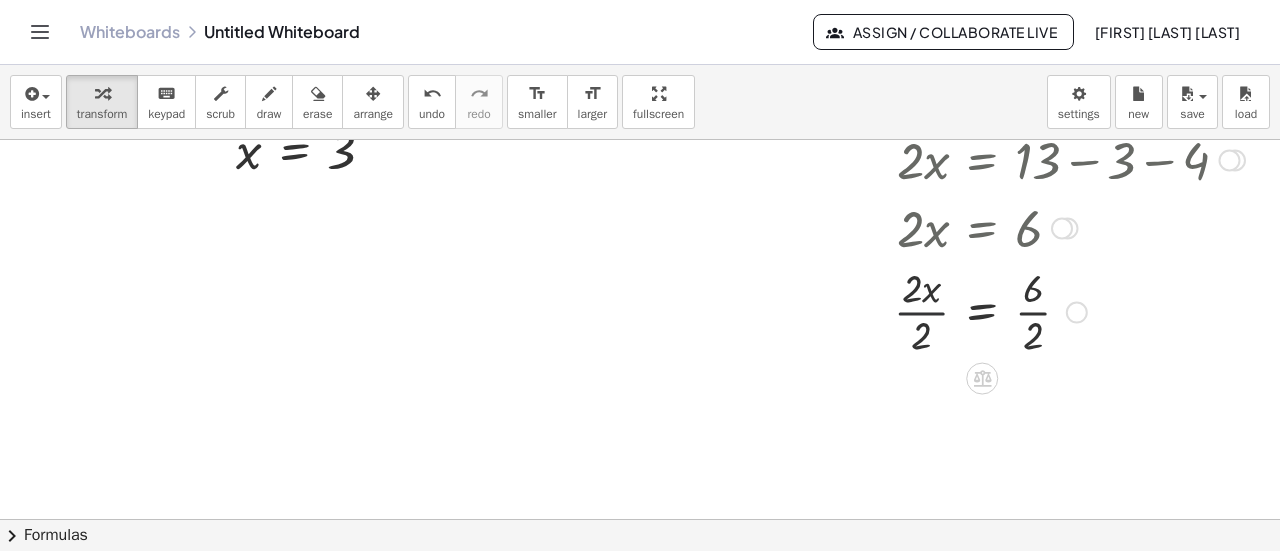 click at bounding box center (958, 310) 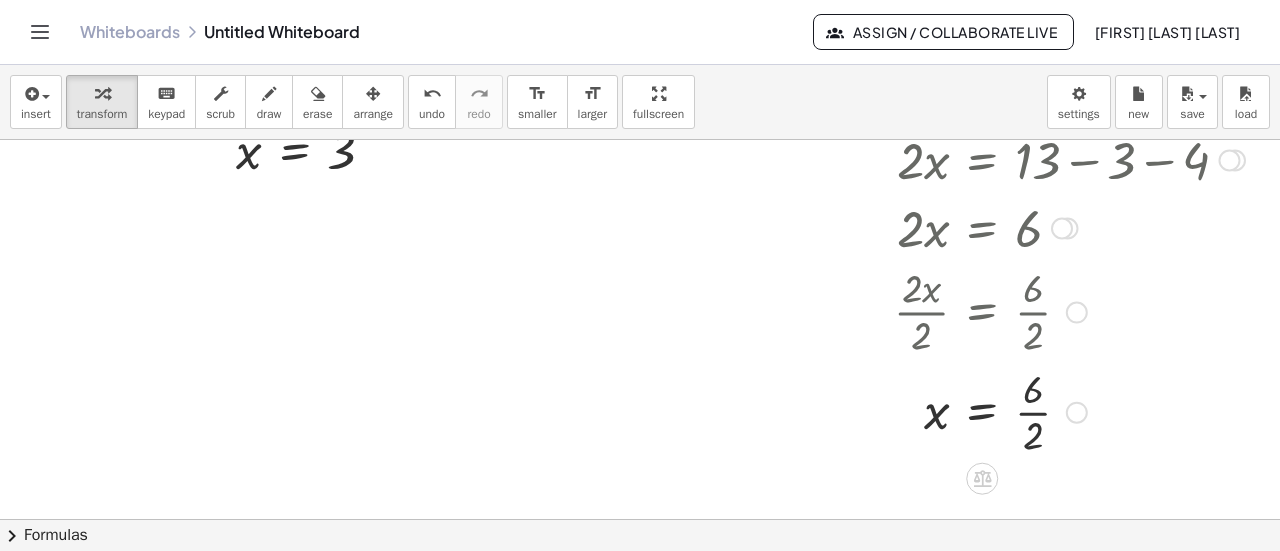 click at bounding box center (958, 410) 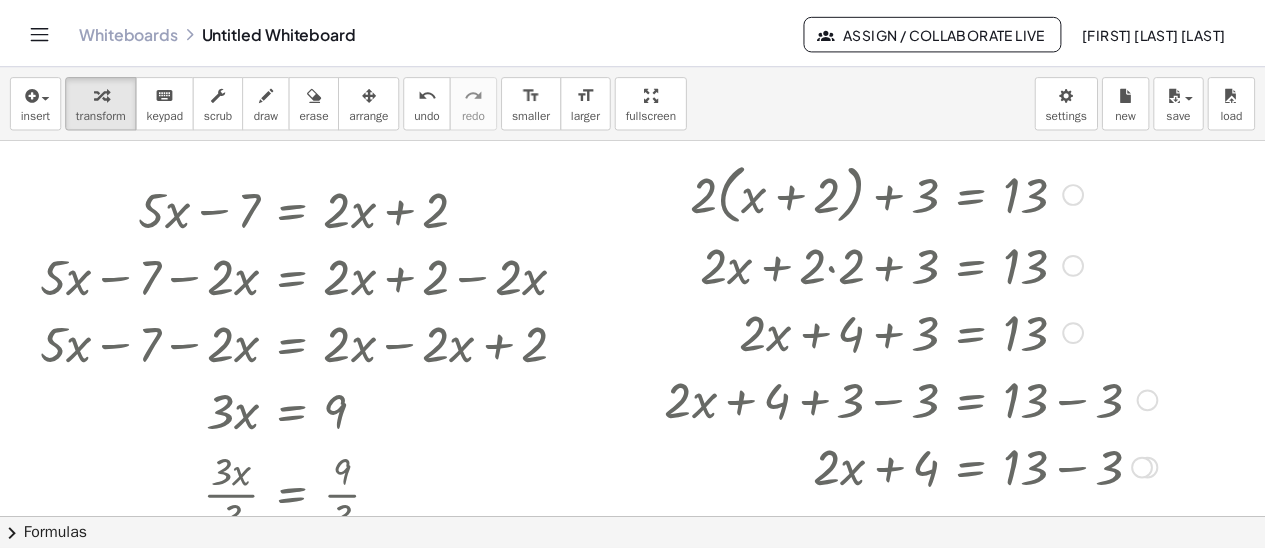 scroll, scrollTop: 0, scrollLeft: 60, axis: horizontal 